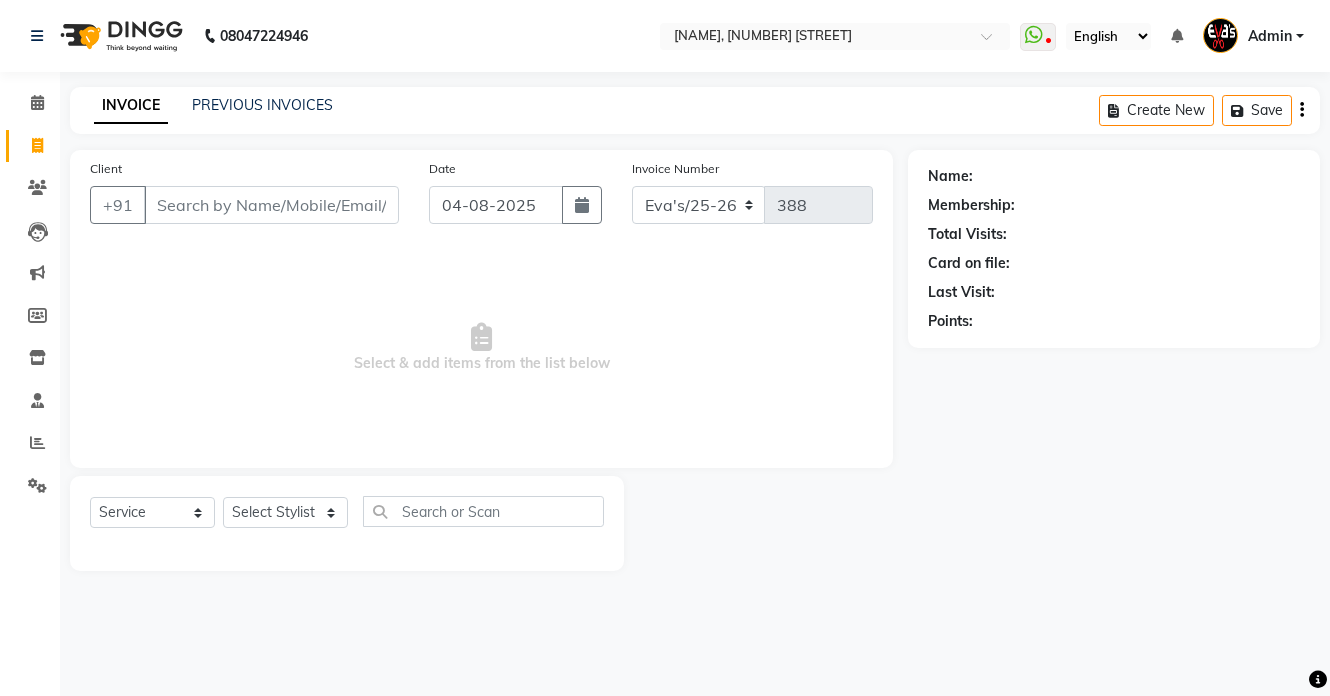 select on "service" 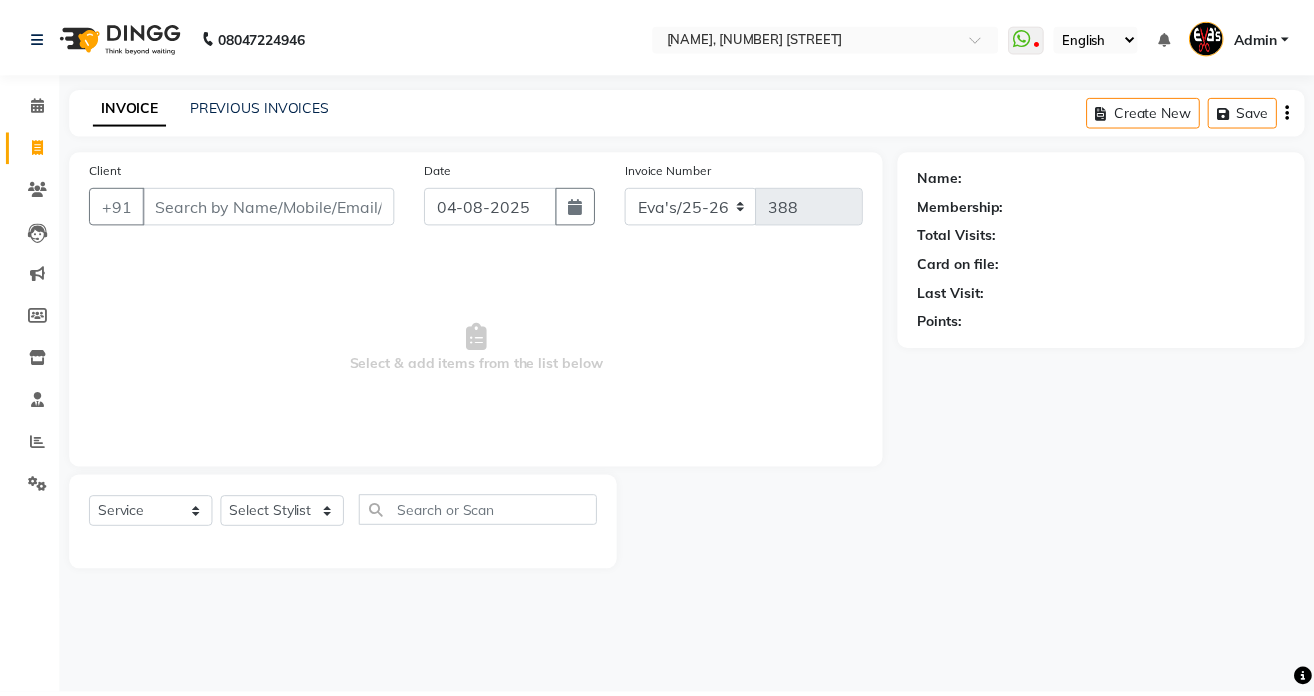 scroll, scrollTop: 0, scrollLeft: 0, axis: both 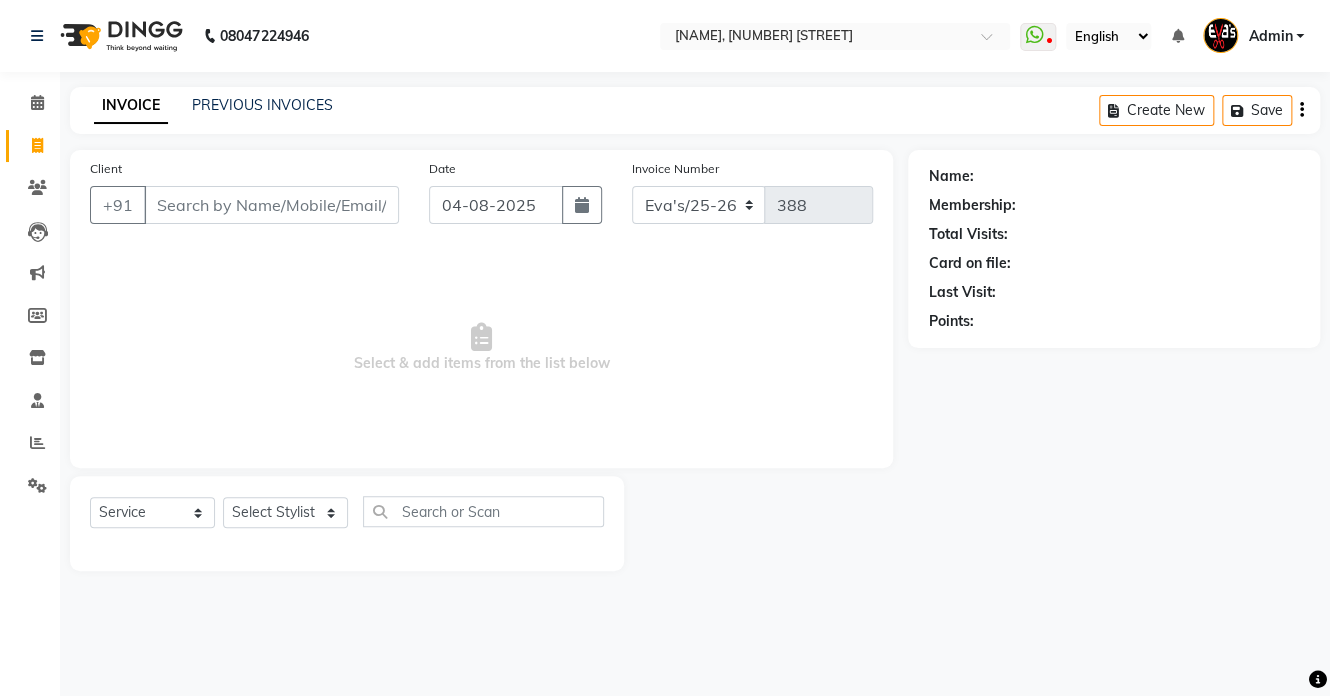 click on "Client" at bounding box center [271, 205] 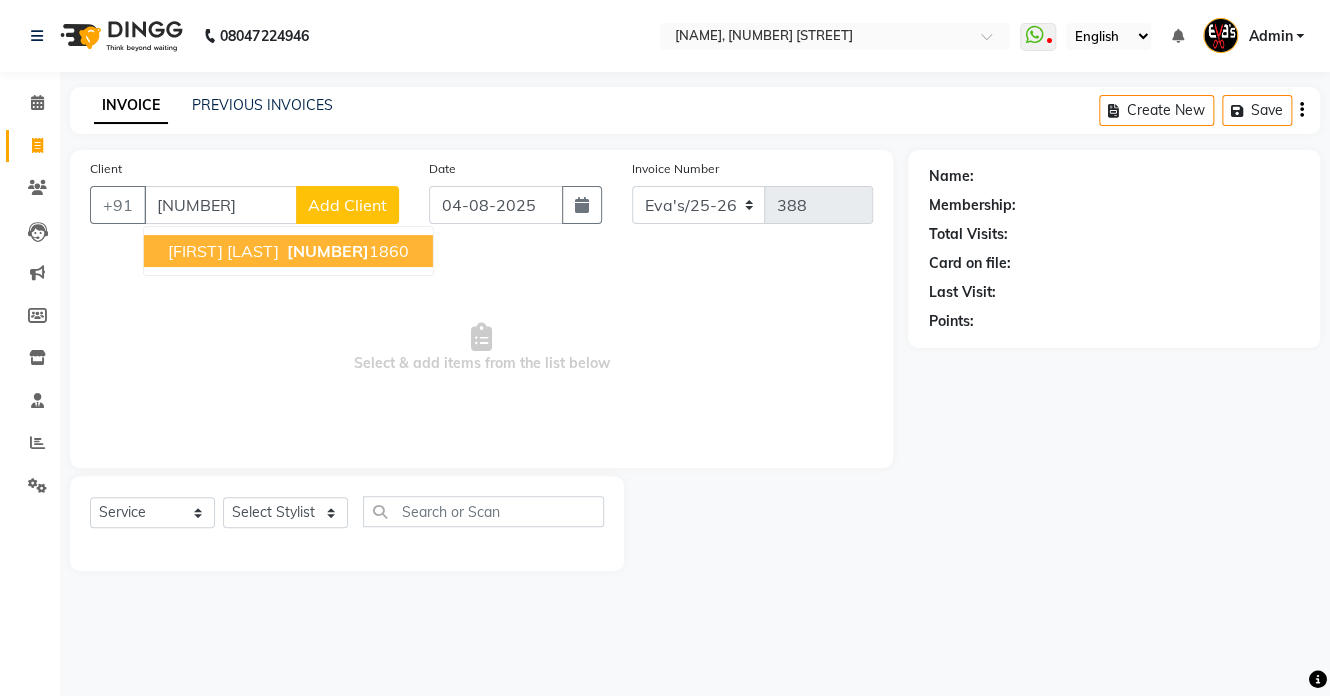 click on "[NUMBER]" at bounding box center [328, 251] 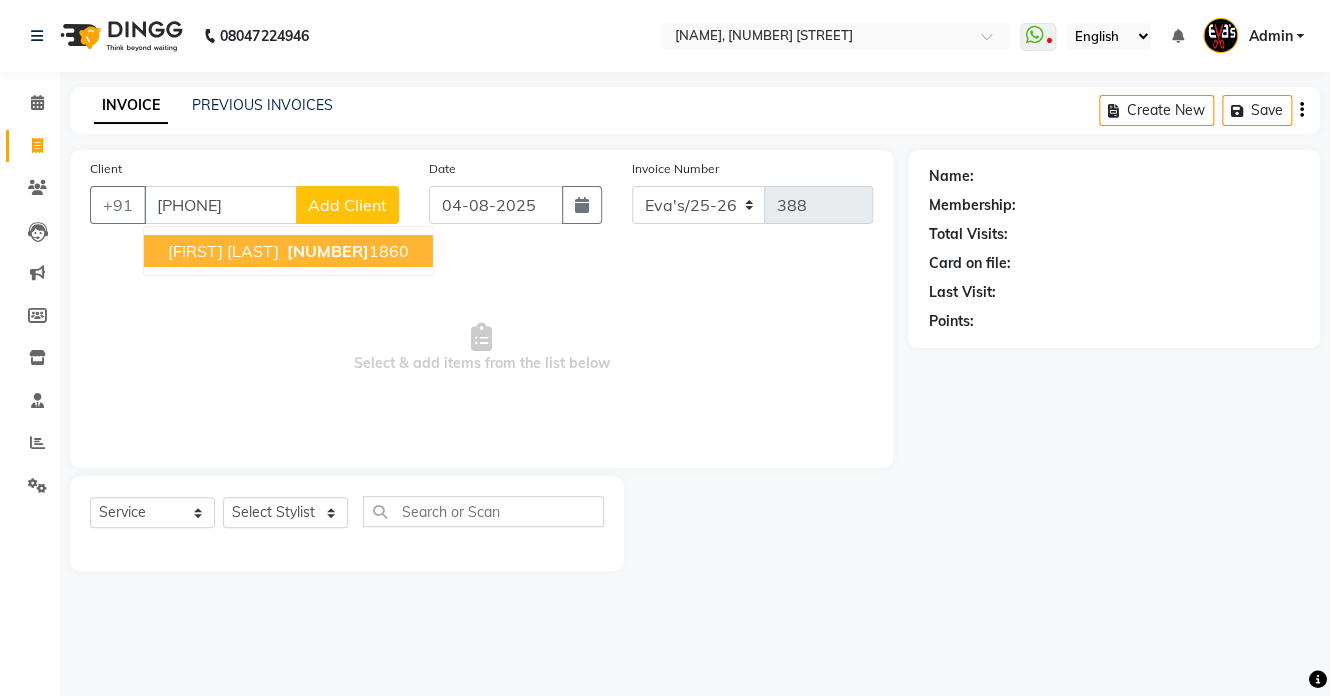 type on "[PHONE]" 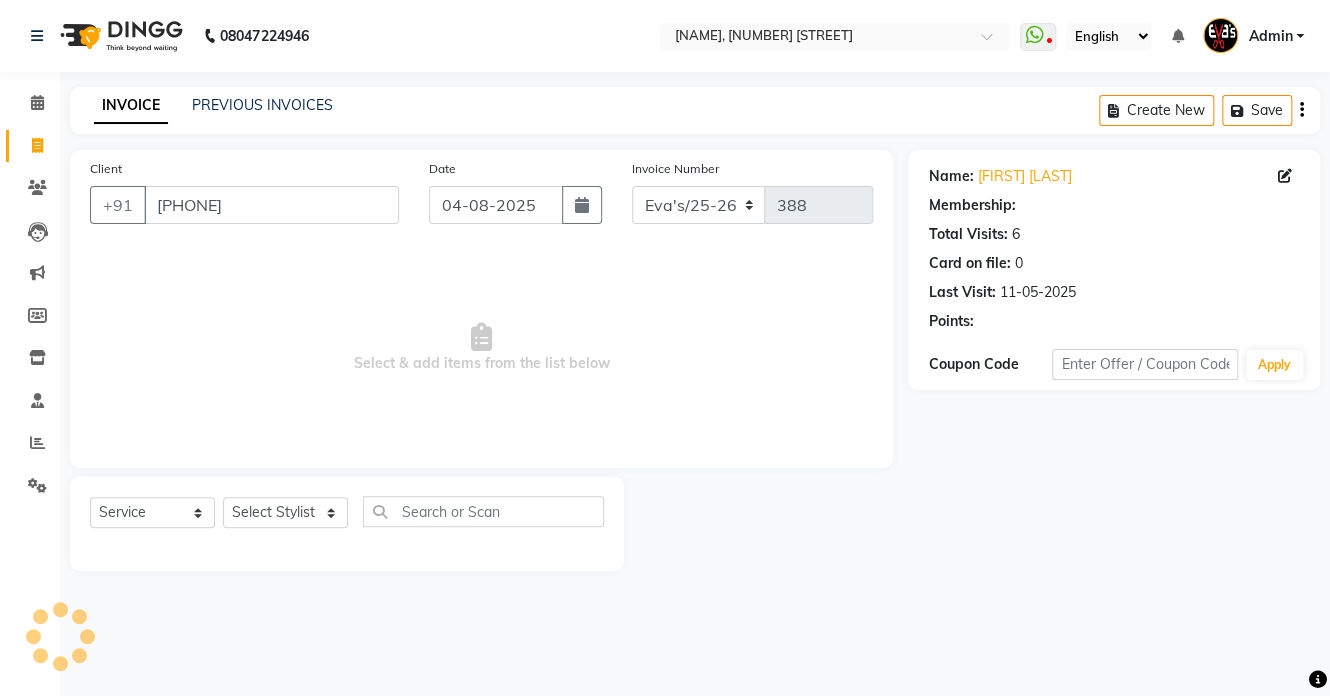 select on "1: Object" 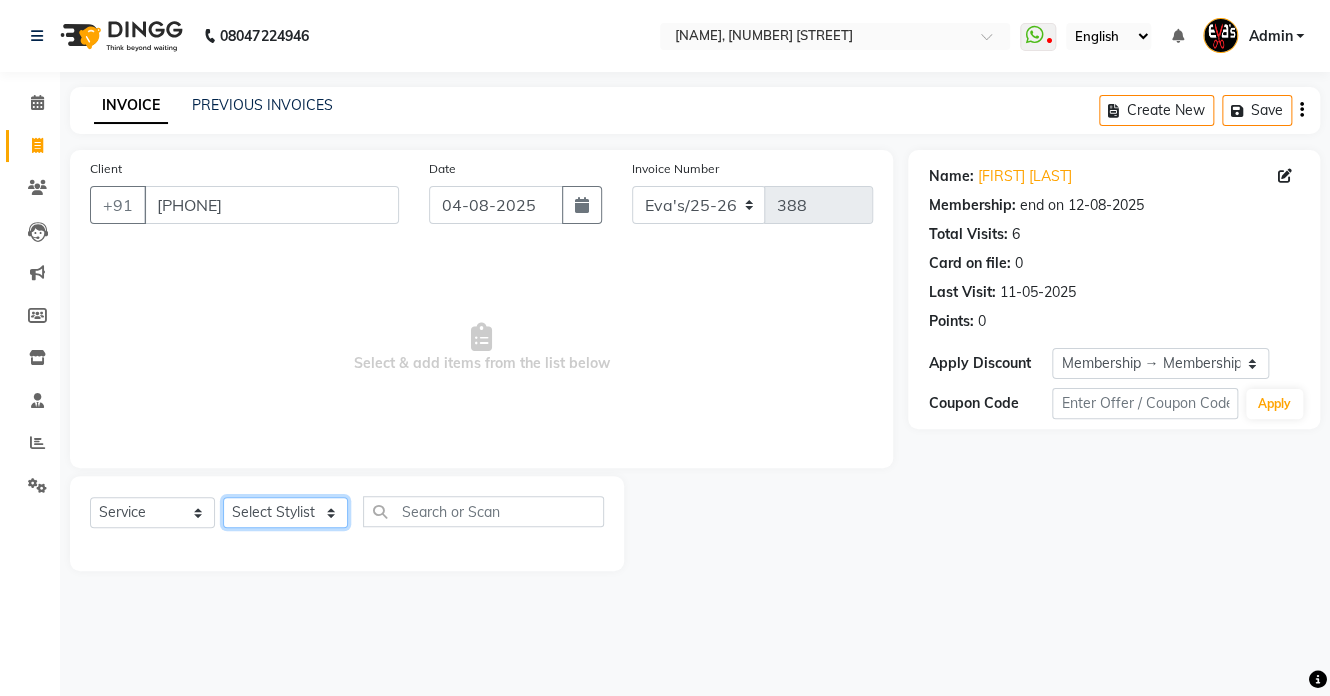 click on "Select Stylist [FIRST] [LAST] [FIRST] [LAST] [FIRST] [LAST] [FIRST] [LAST] [FIRST]" 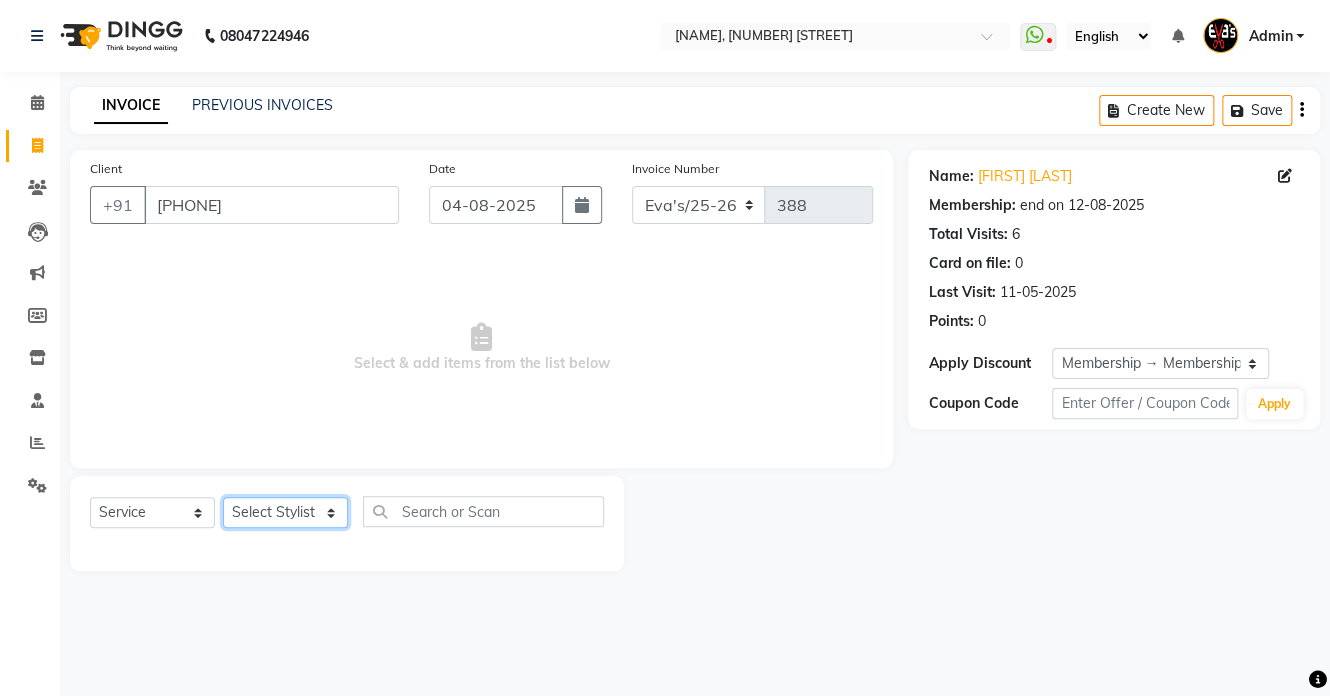 select on "79658" 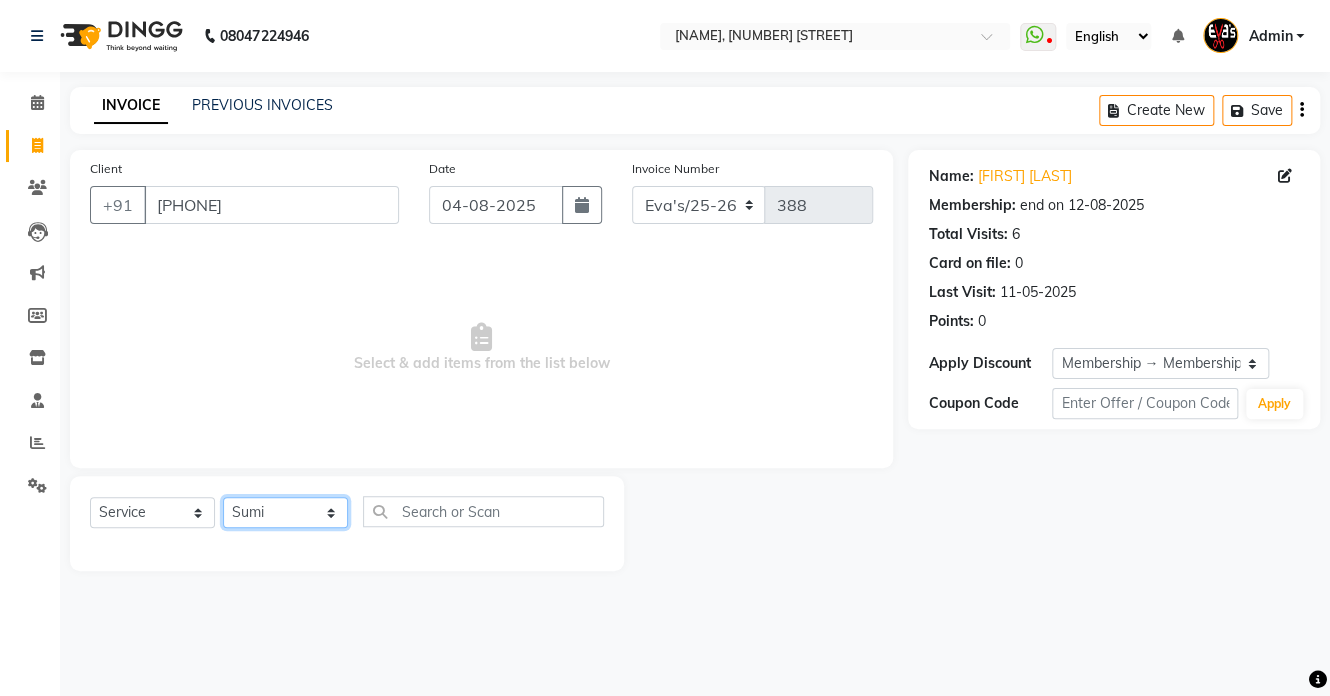 click on "Select Stylist [FIRST] [LAST] [FIRST] [LAST] [FIRST] [LAST] [FIRST] [LAST] [FIRST]" 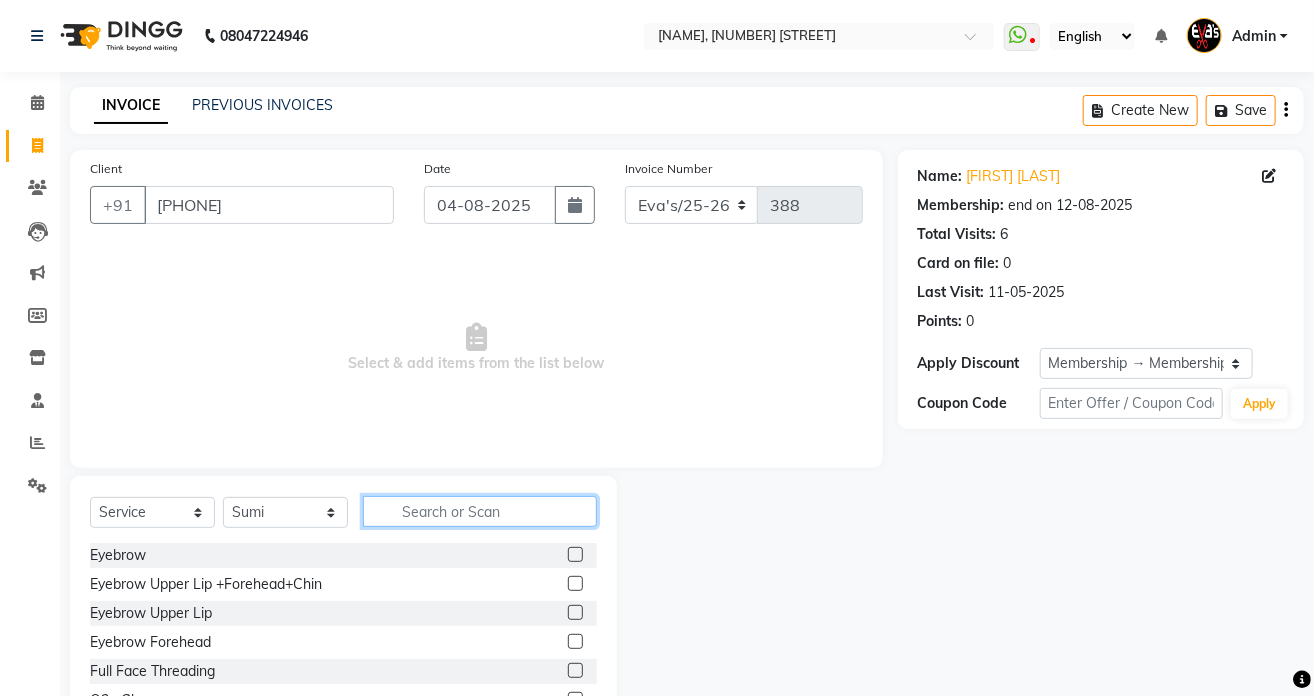 click 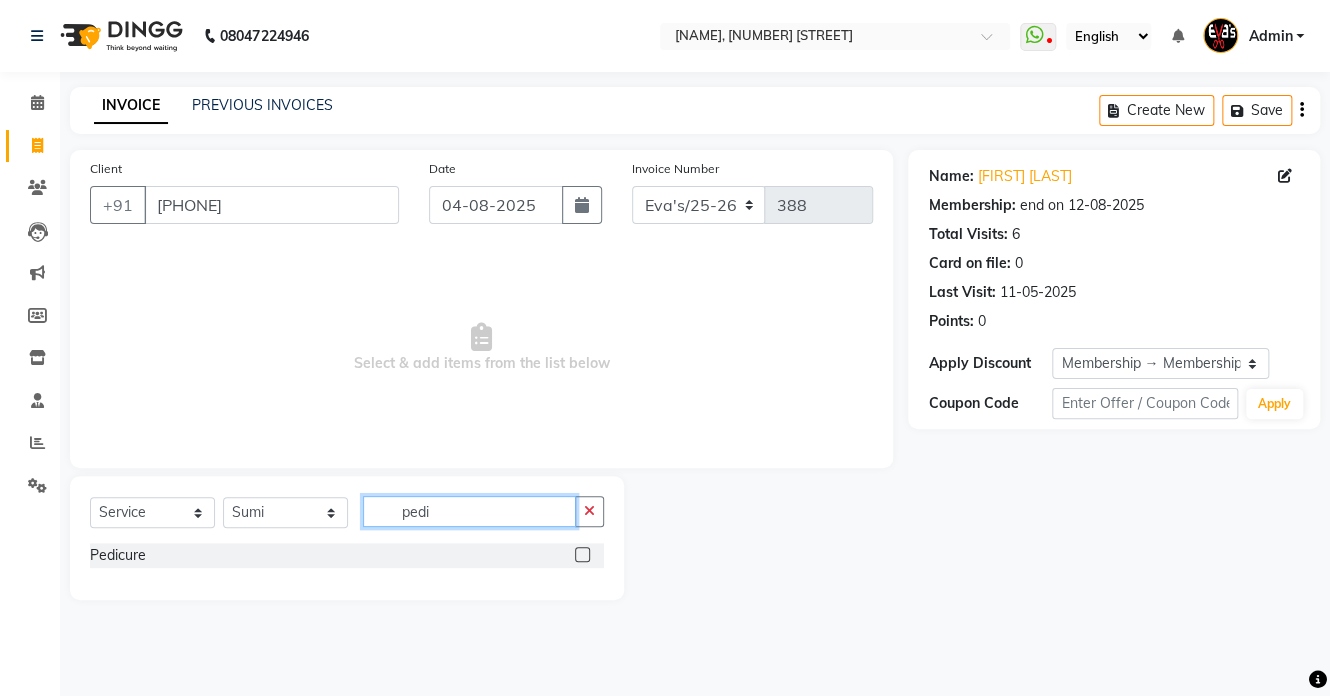 type on "pedi" 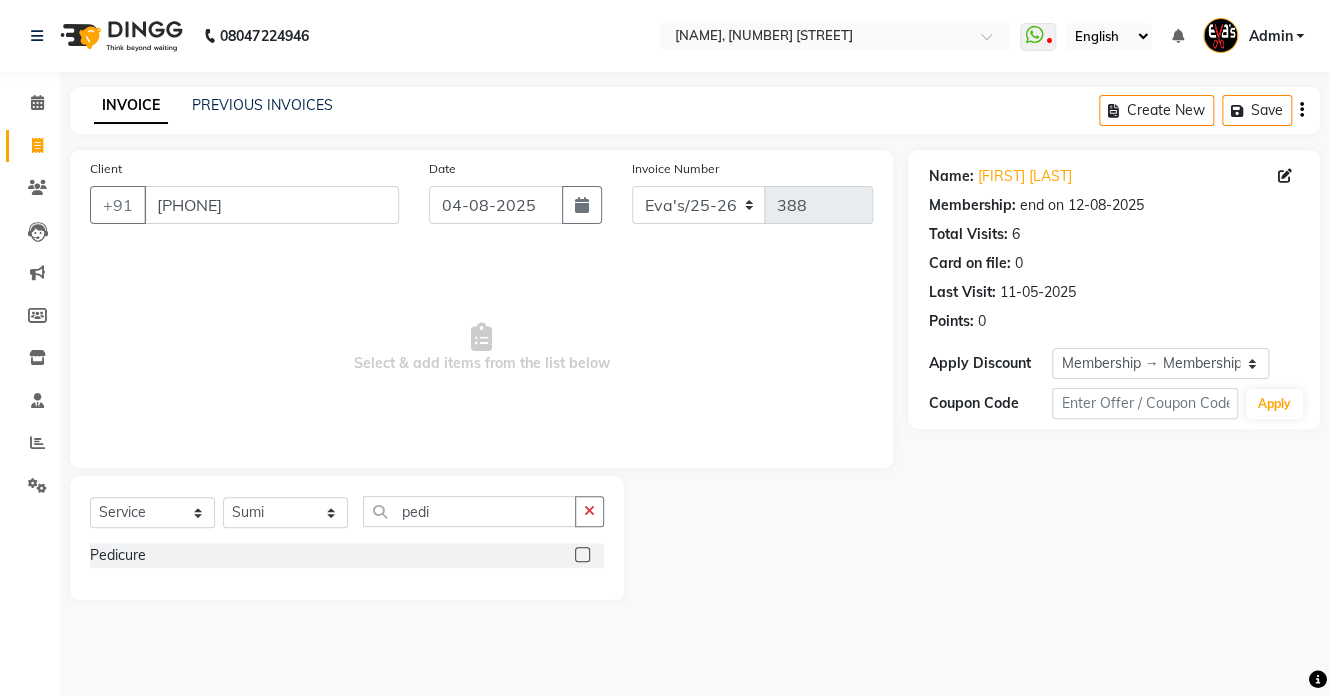 click 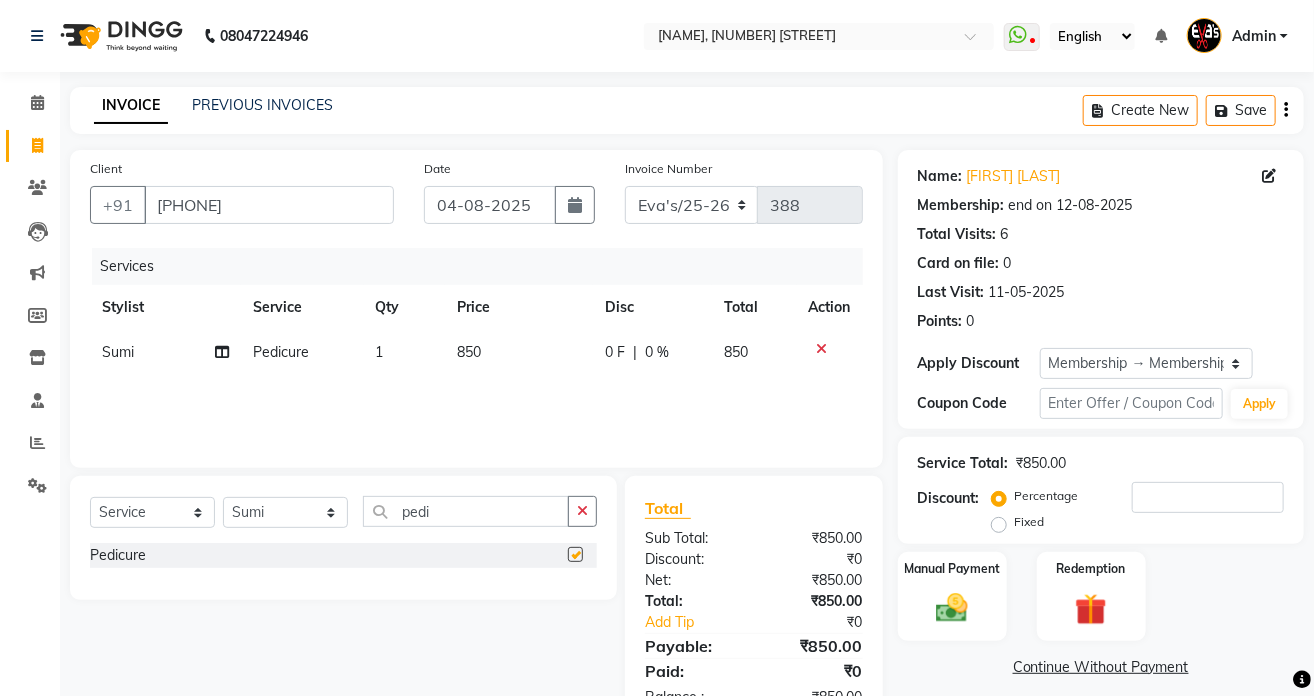 checkbox on "false" 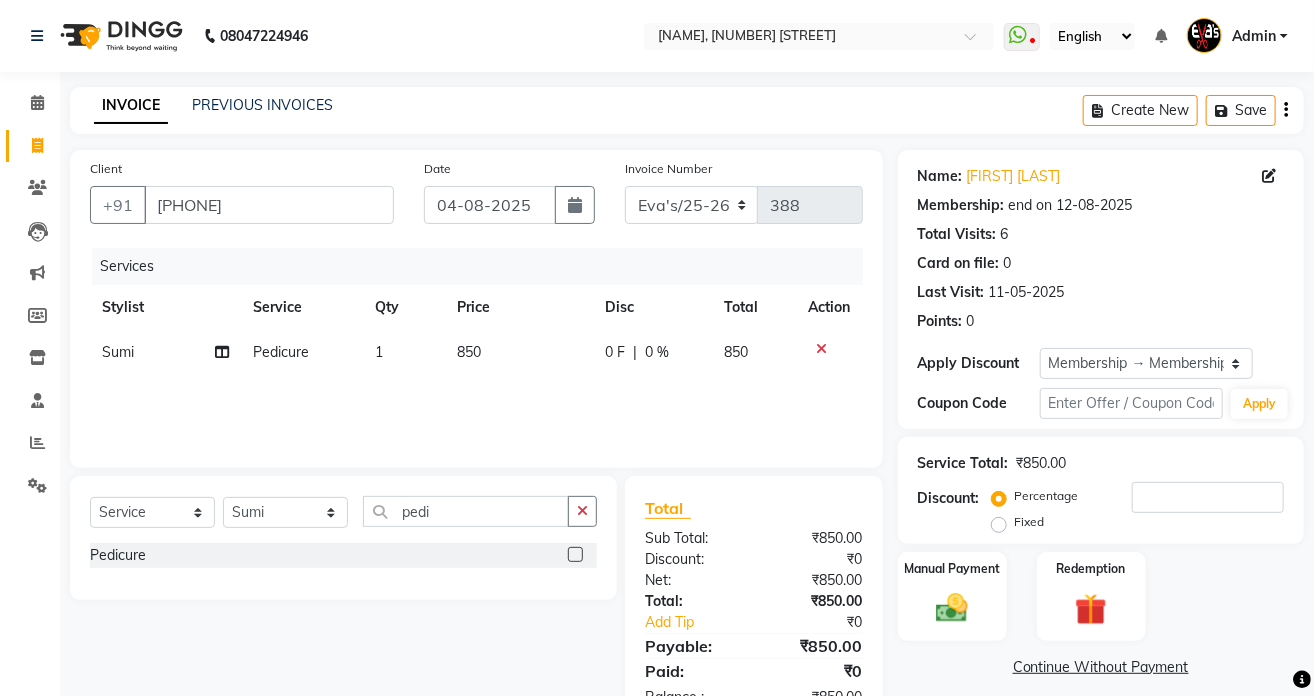 click on "850" 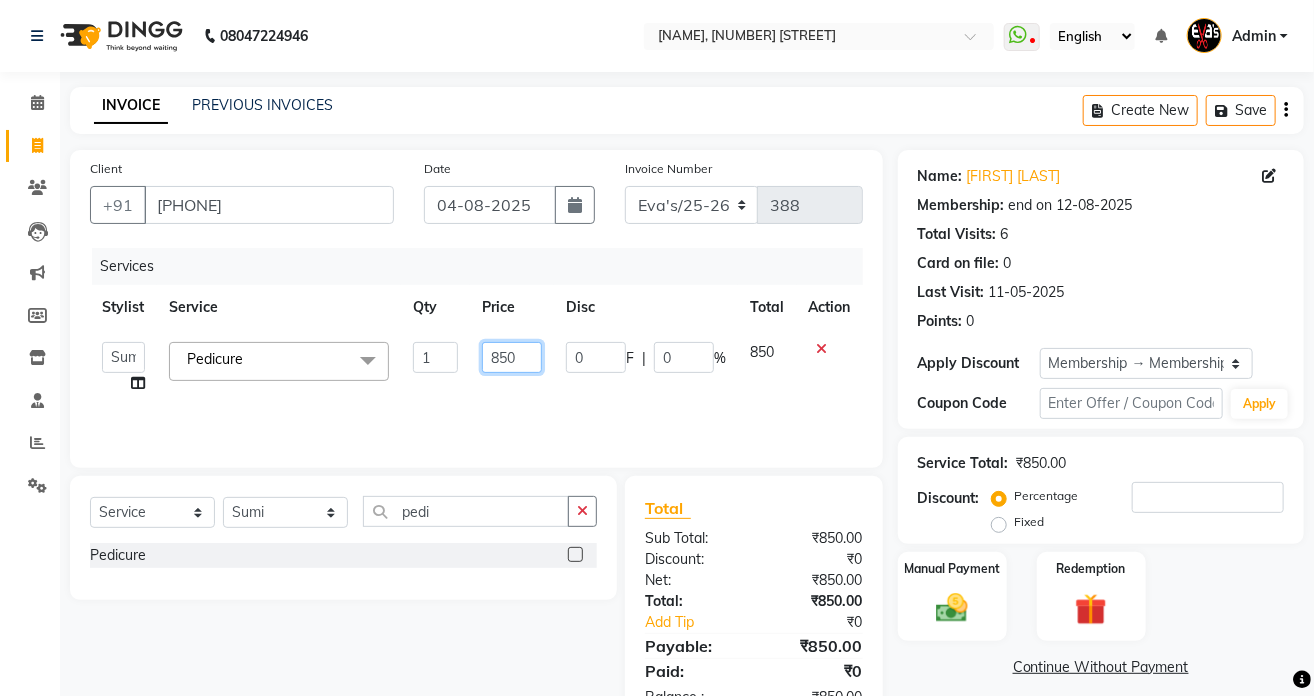 click on "850" 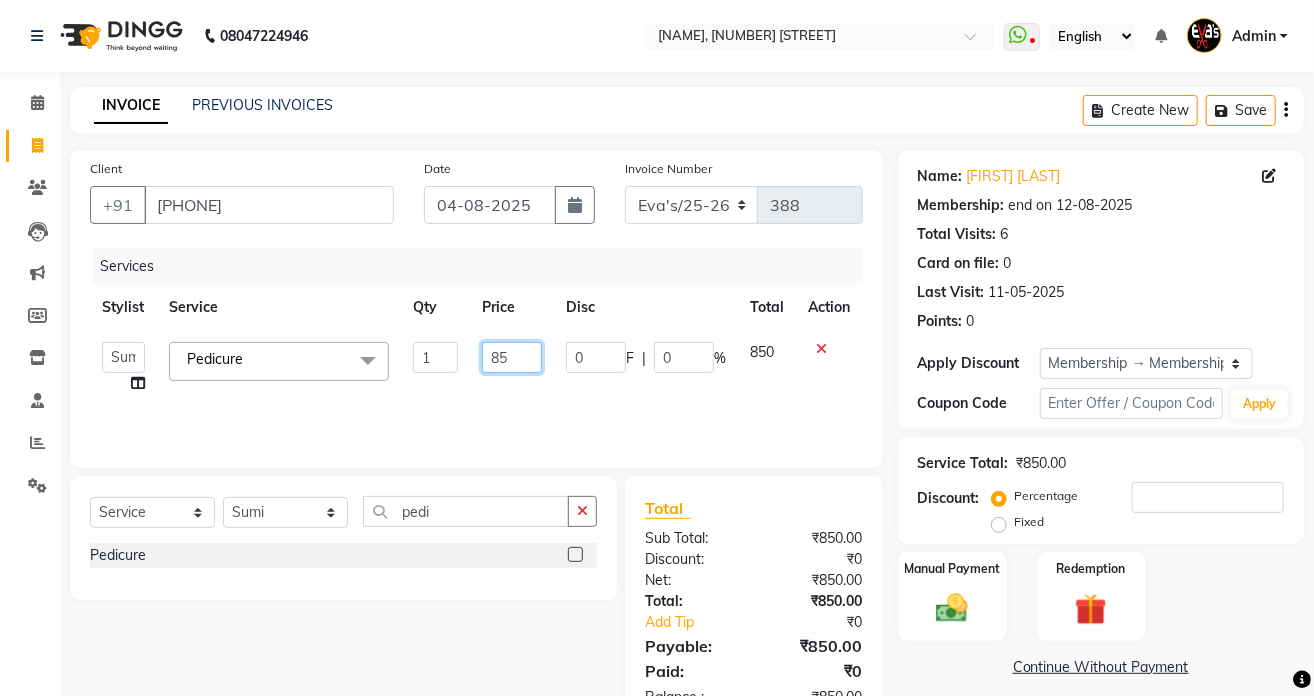 type on "8" 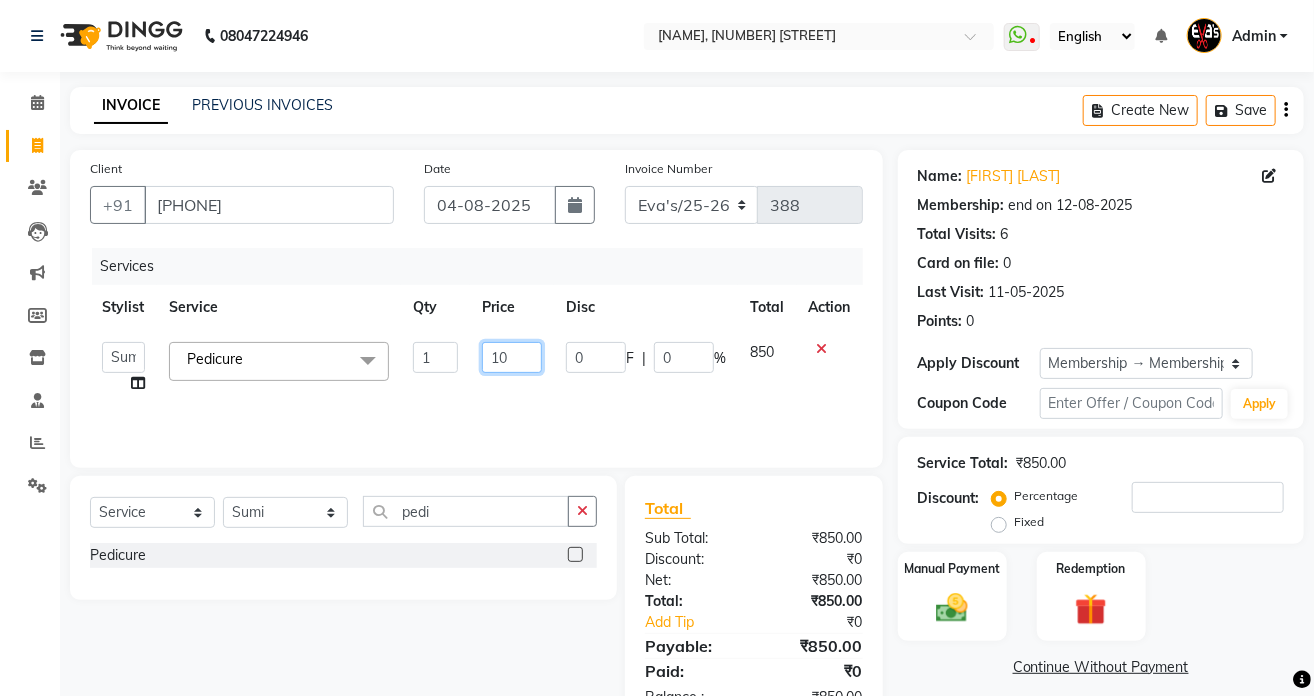 type on "100" 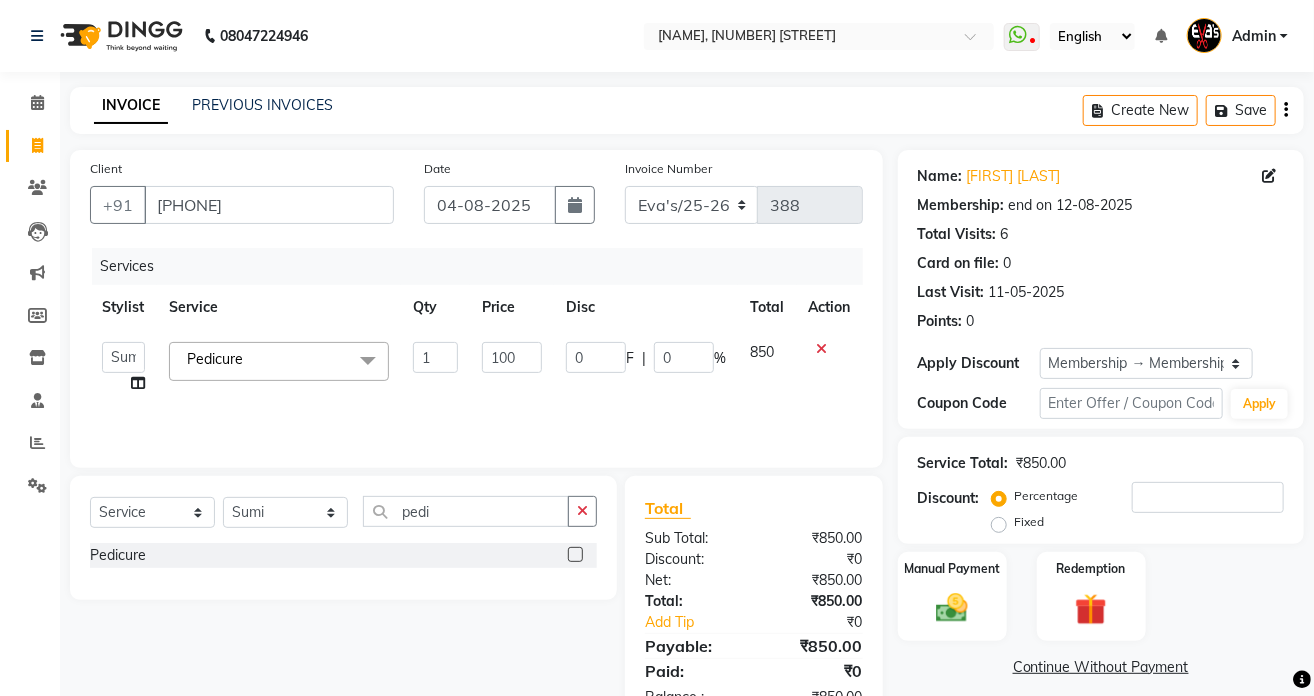 click on "Services Stylist Service Qty Price Disc Total Action [FIRST] [LAST] [FIRST] [LAST] [FIRST] [LAST] [FIRST] [LAST] [FIRST] [LAST] Pedicure x Eyebrow Eyebrow Upper Lip +Forehead+Chin Eyebrow Upper Lip Eyebrow Forehead Full Face Threading O3+ Clenup Lotus Cleanup De- Tan De- Tan + Massage O3+ Whitenimg Facial Manicure Lotus Crystal Manicure Pedicure Lotus Crystal Padicure Rica Waxing Hand+ Underarms Rica Waxing Half Leg Rica Waxing Full Leg Rica Waxing Full Body Rica Waxing Full Face Rica Waxing Under Arms Rica Waxing Upper Lip Chin Rica Waxing Upper Lip Chocolet Wax Full Arms Chocolet Wax Half Leg Chocolet Wax Full Leg Chocolet Wax Full Body Chocolet Wax Full Face Chocolet Wax Under Arms Chocolet Wax Upper Lip Chocolet. Wax Chin + Upper Lip Body Polishing Rica Body Polishing Ladies Haircut Ladies Hair Setting Ladies Hair Wash Ladies Head Massage Loreal Hair Spa(Ladies) Loreal Dandruff Treatment(Ladies) Loreal Hair Fall Treatment(Ladies) Hair Root Touch Loreal Hair Global Loreal Loreal Hair Highlight Loreal Smoothening(Ladies) 1 100" 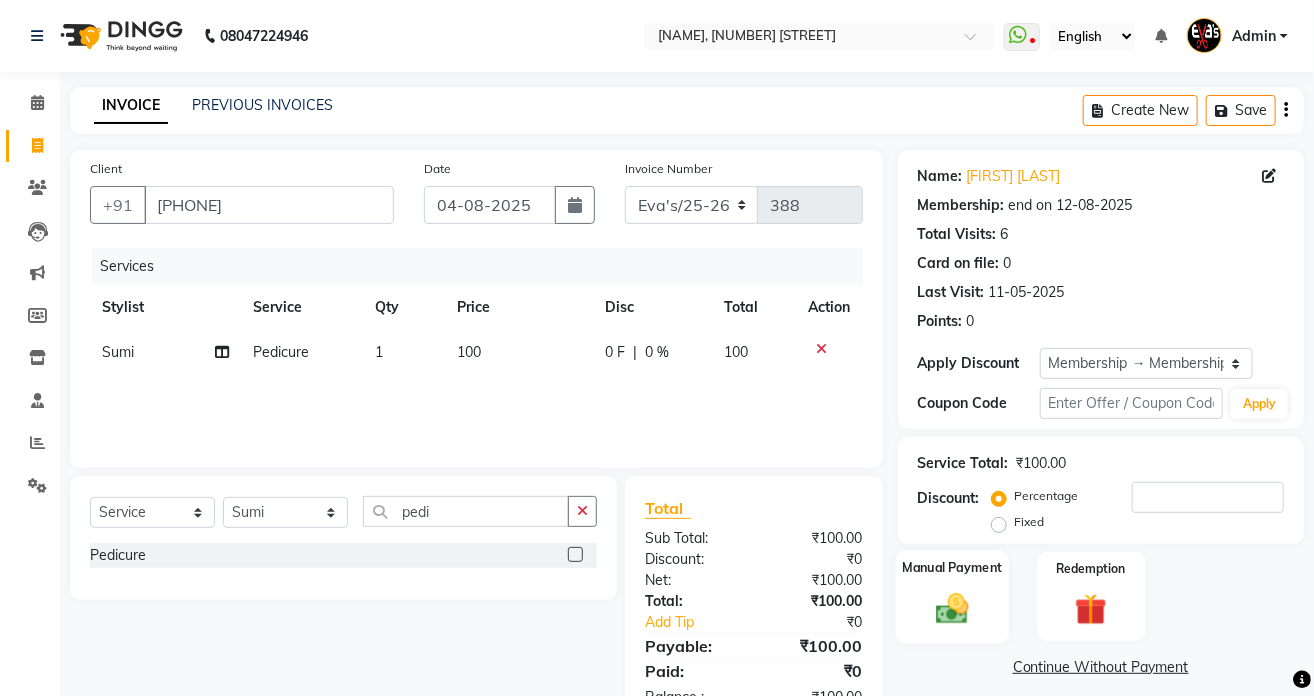 click 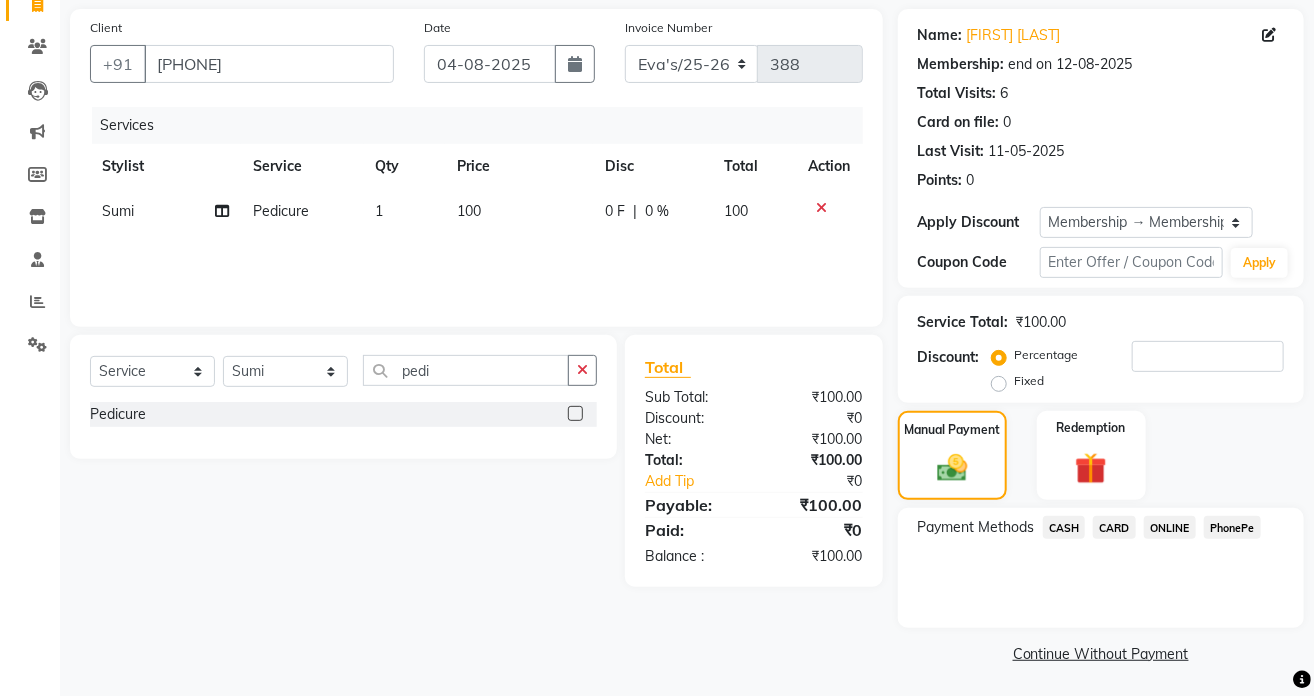 scroll, scrollTop: 144, scrollLeft: 0, axis: vertical 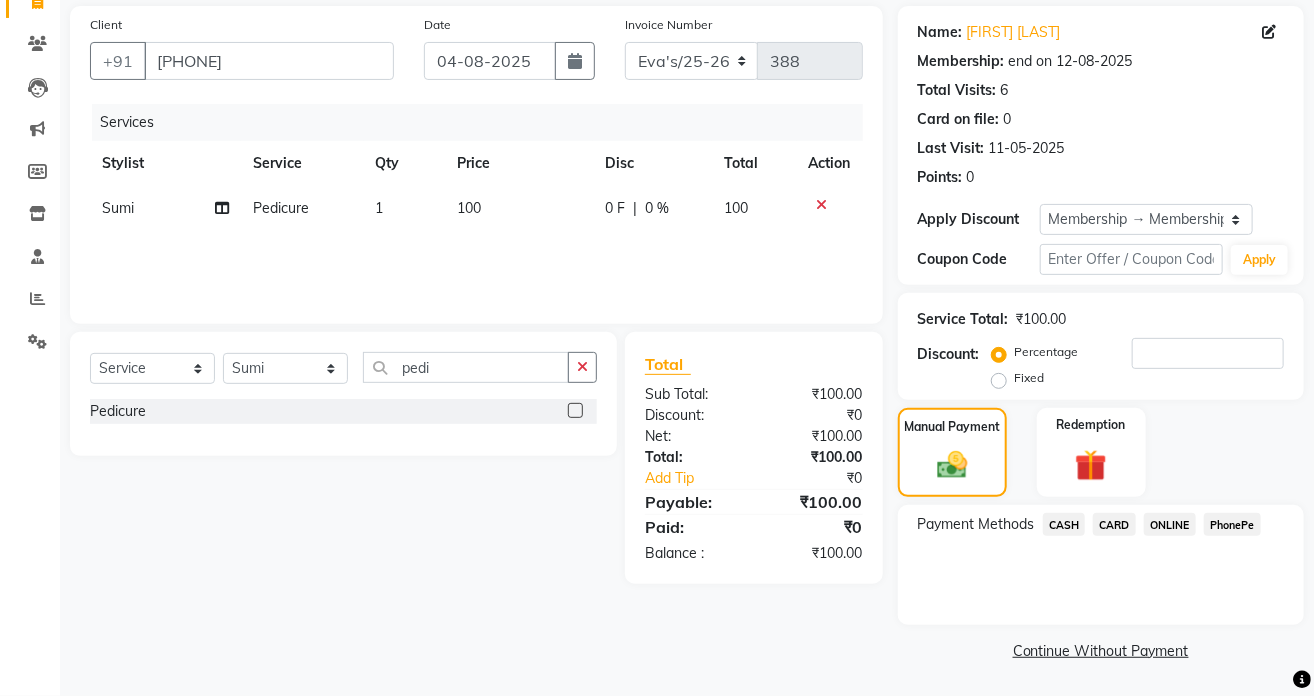 click on "CASH" 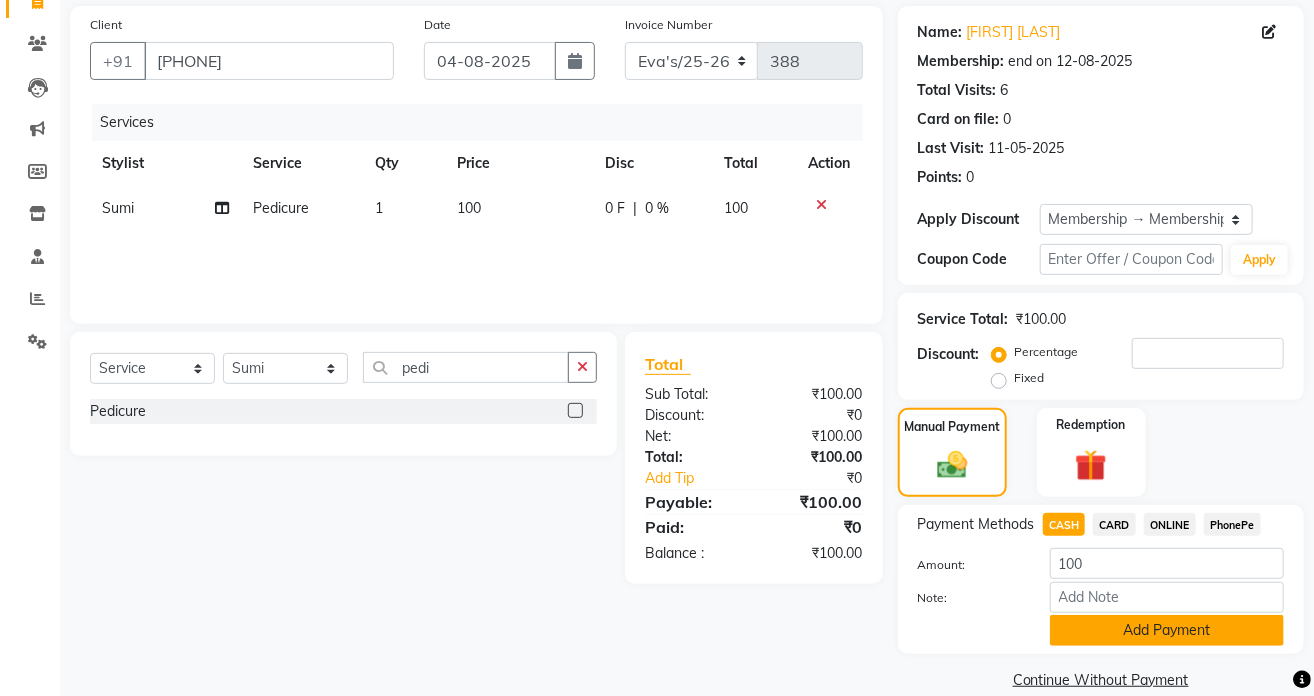 click on "Add Payment" 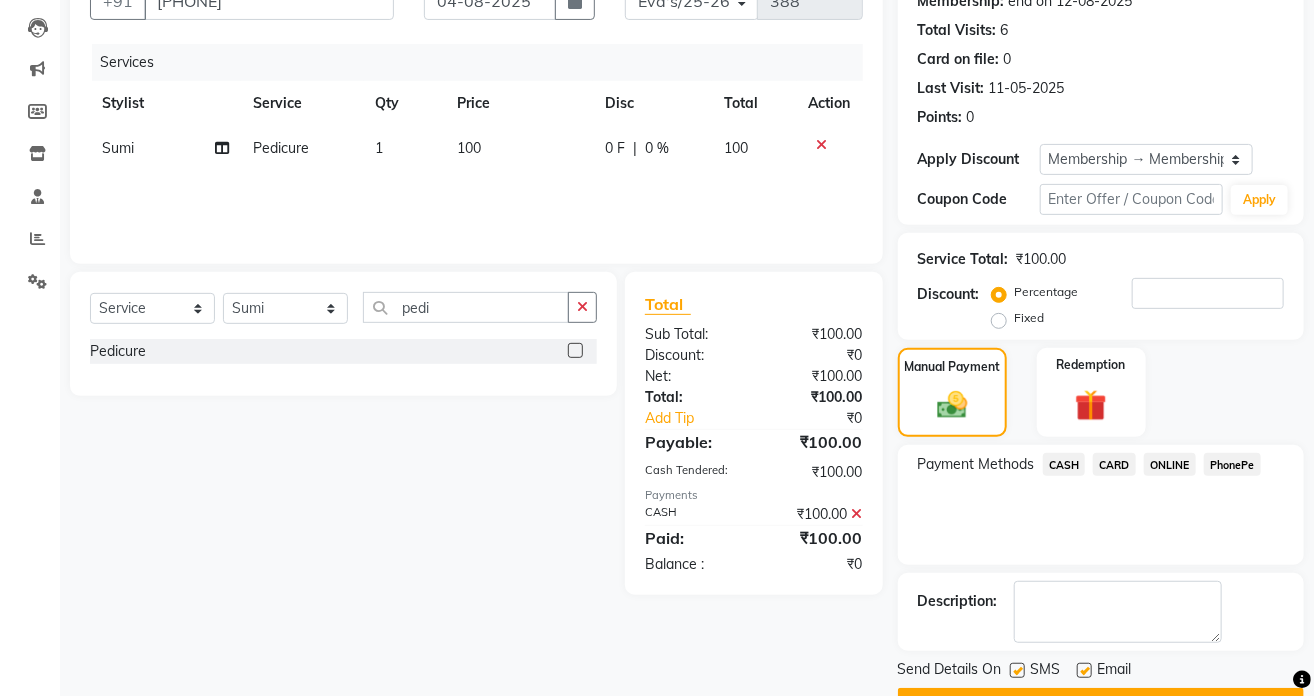 scroll, scrollTop: 256, scrollLeft: 0, axis: vertical 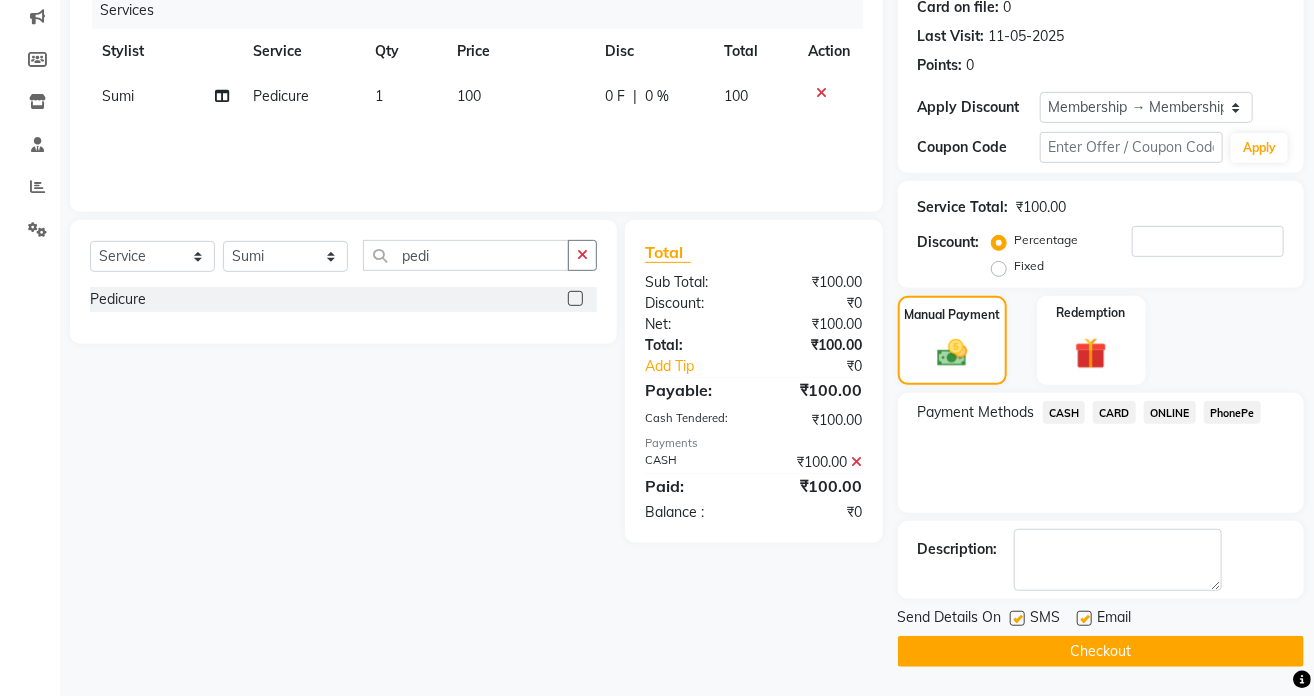 click on "Checkout" 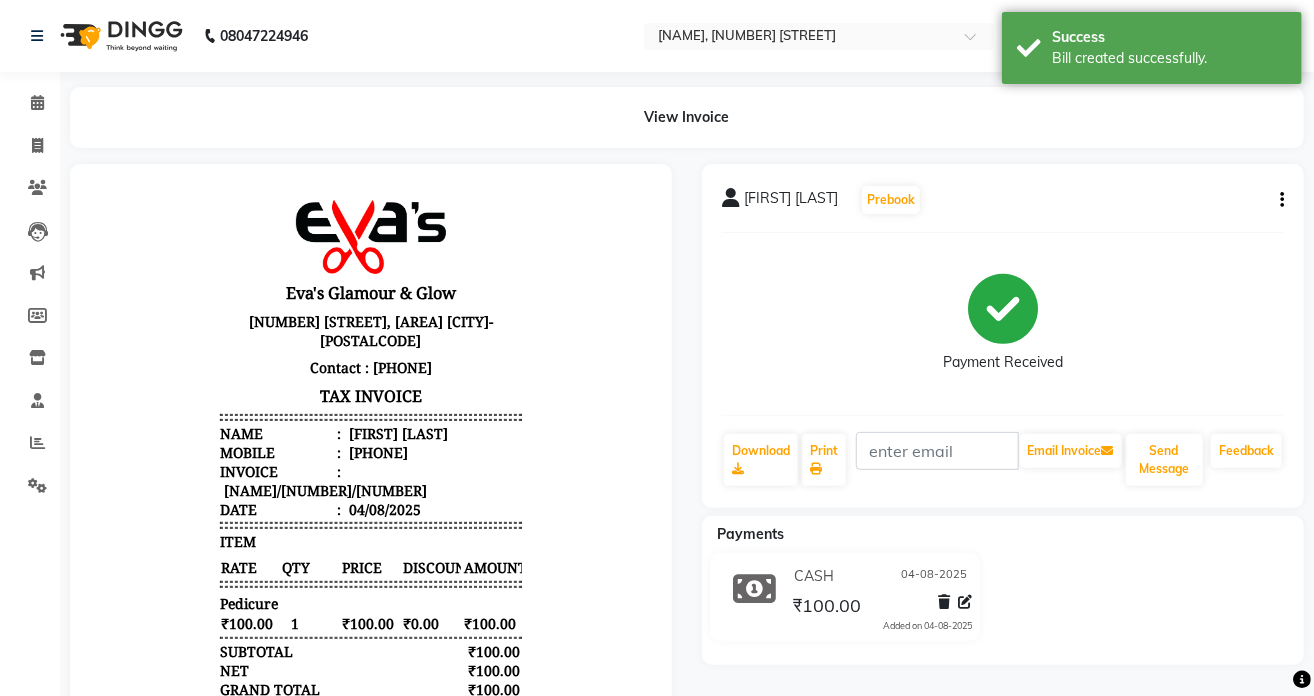 scroll, scrollTop: 0, scrollLeft: 0, axis: both 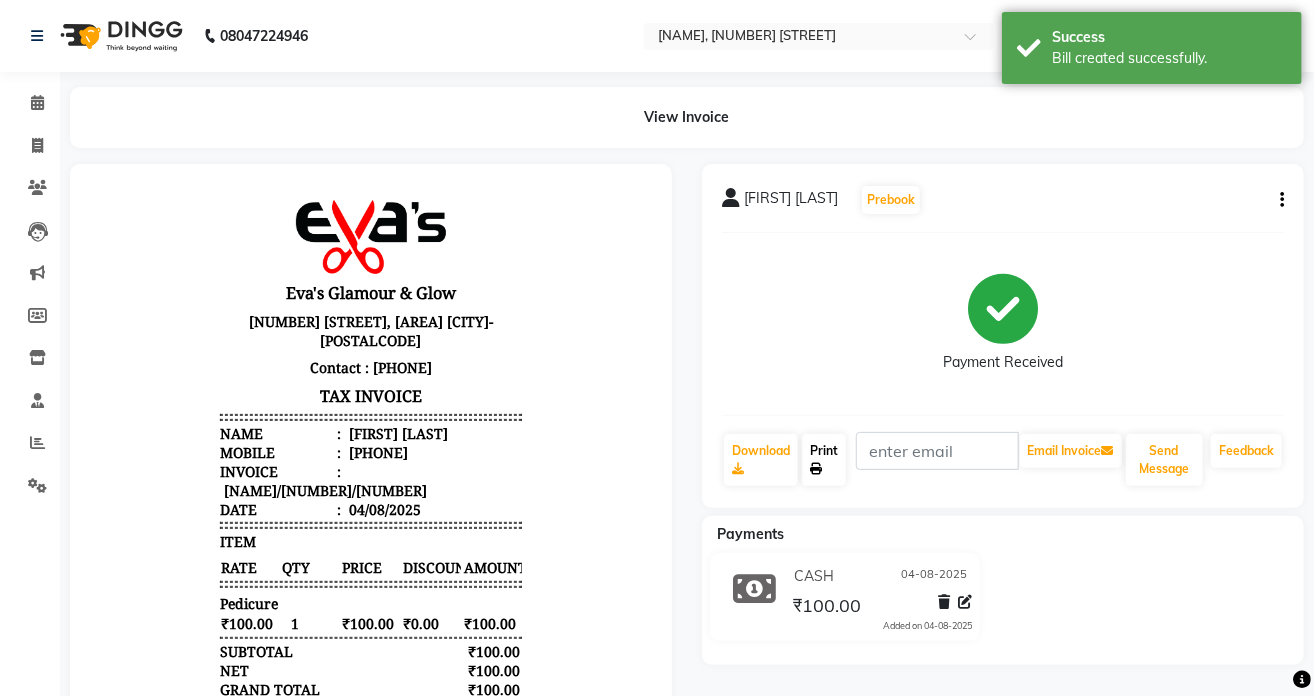 click on "Print" 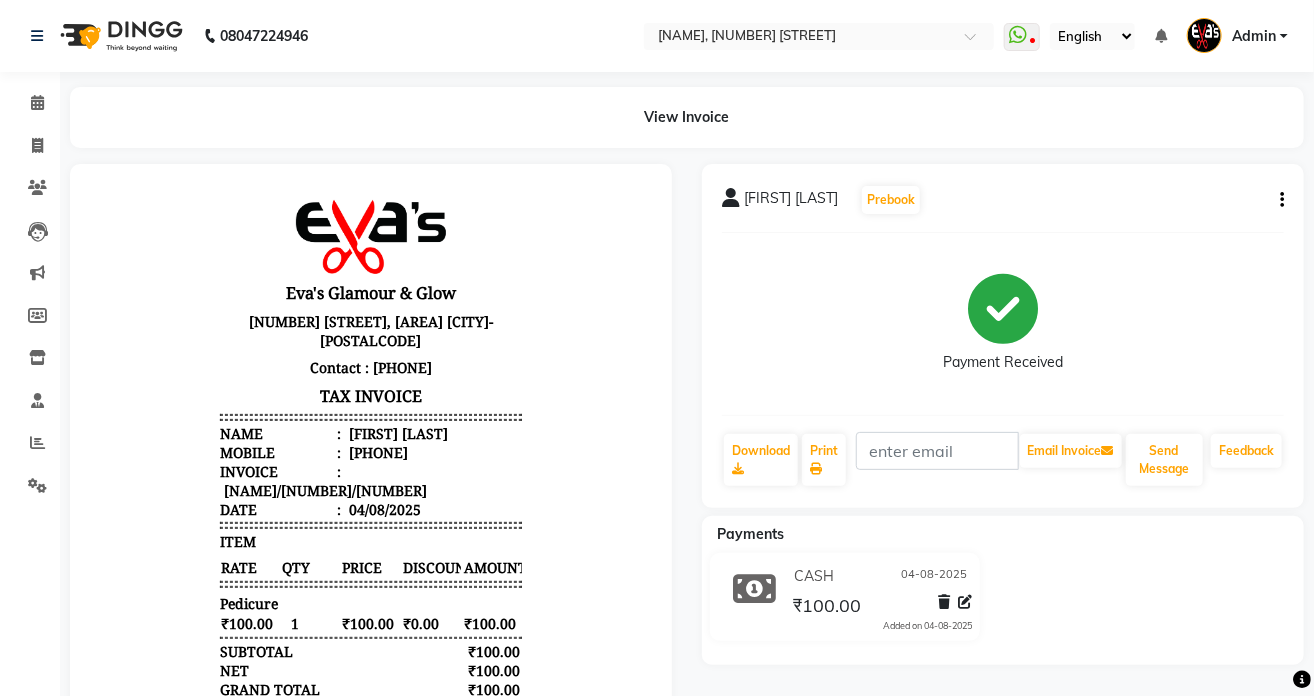select on "service" 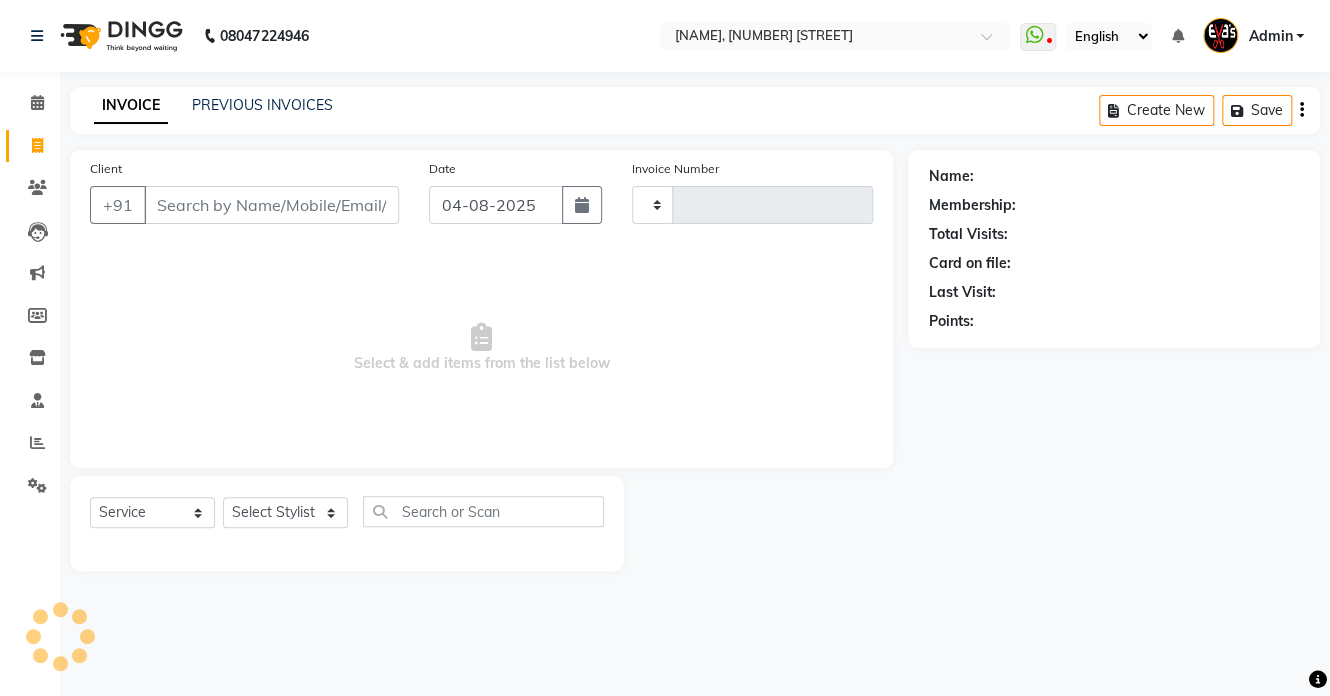 type on "389" 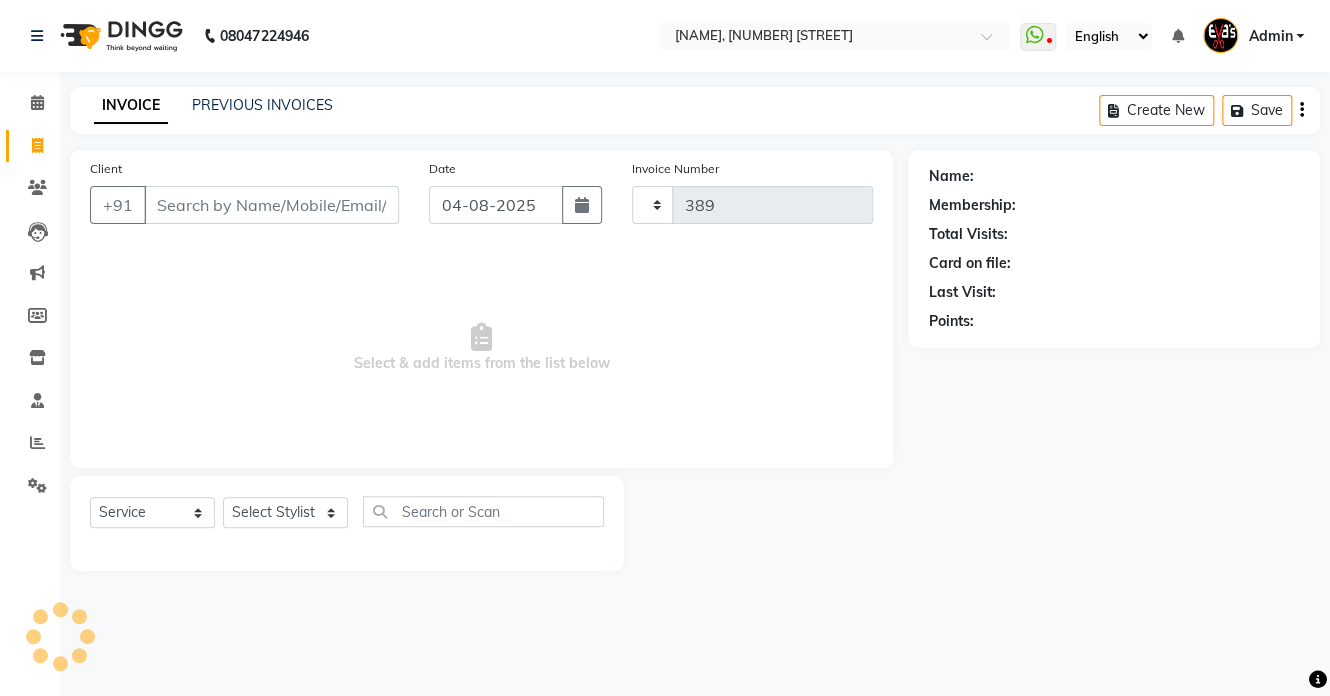 select on "6558" 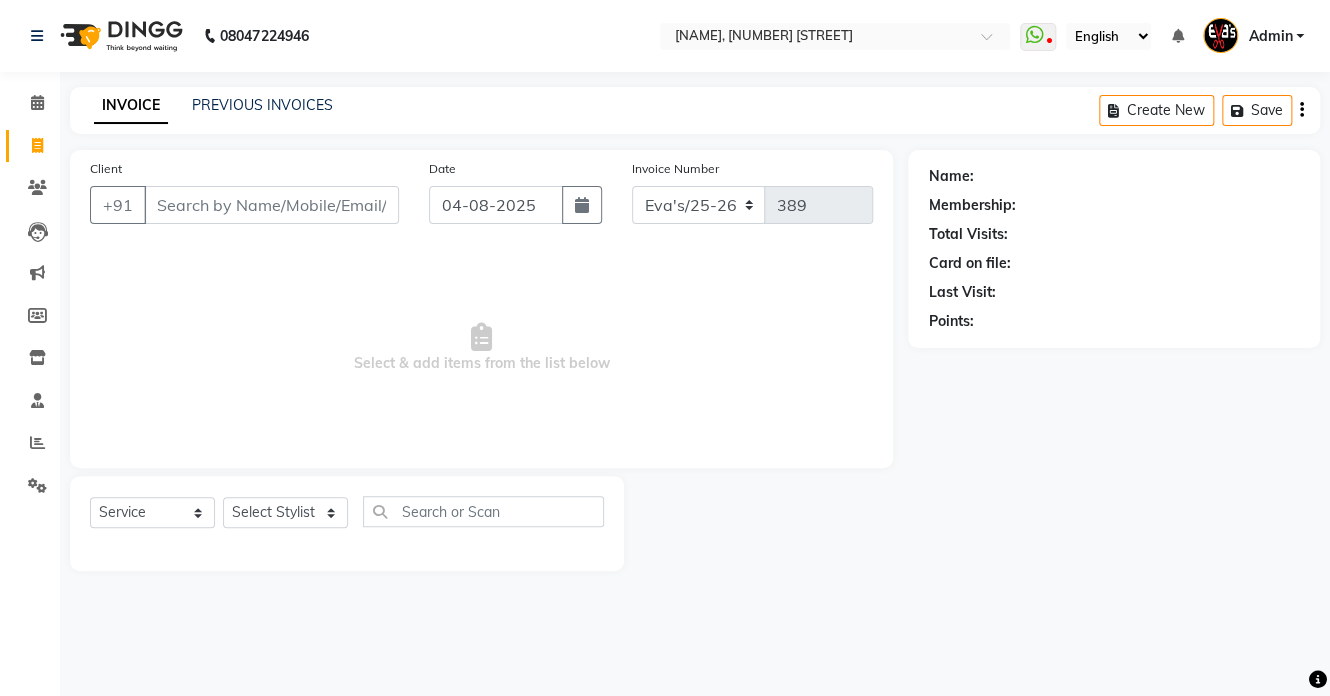click on "Client" at bounding box center (271, 205) 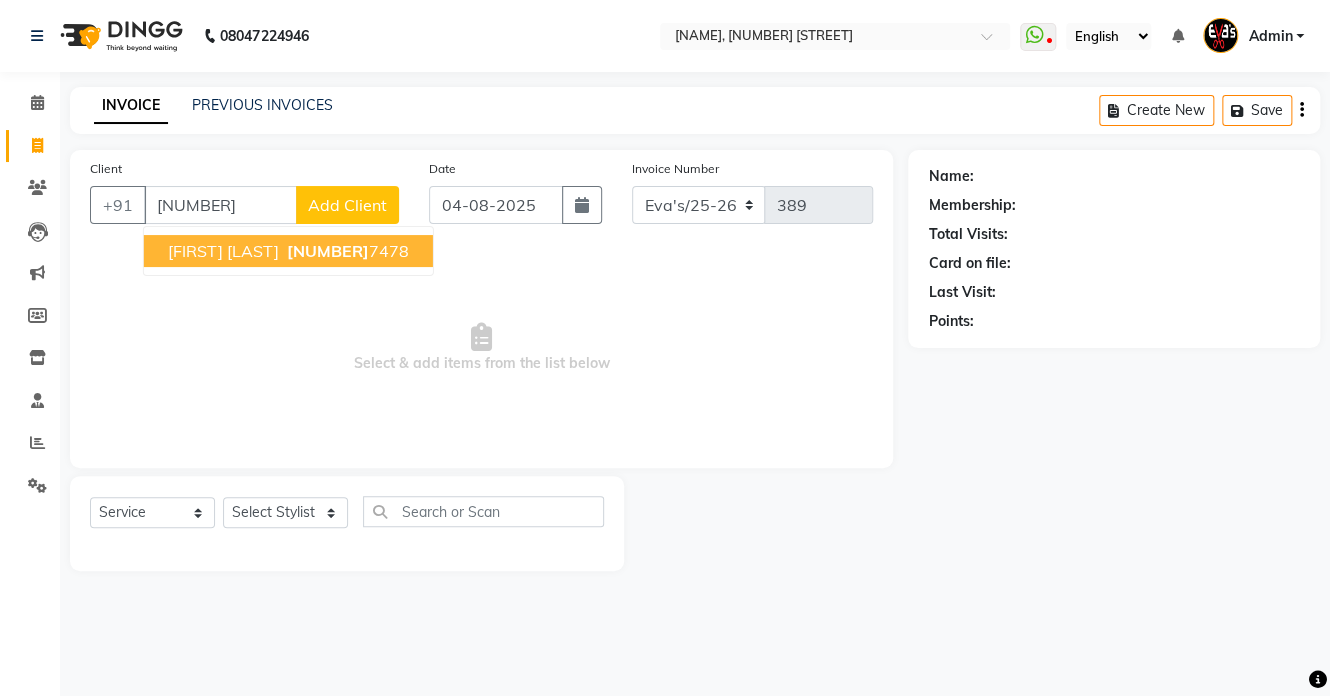 click on "[FIRST] [LAST]" at bounding box center [223, 251] 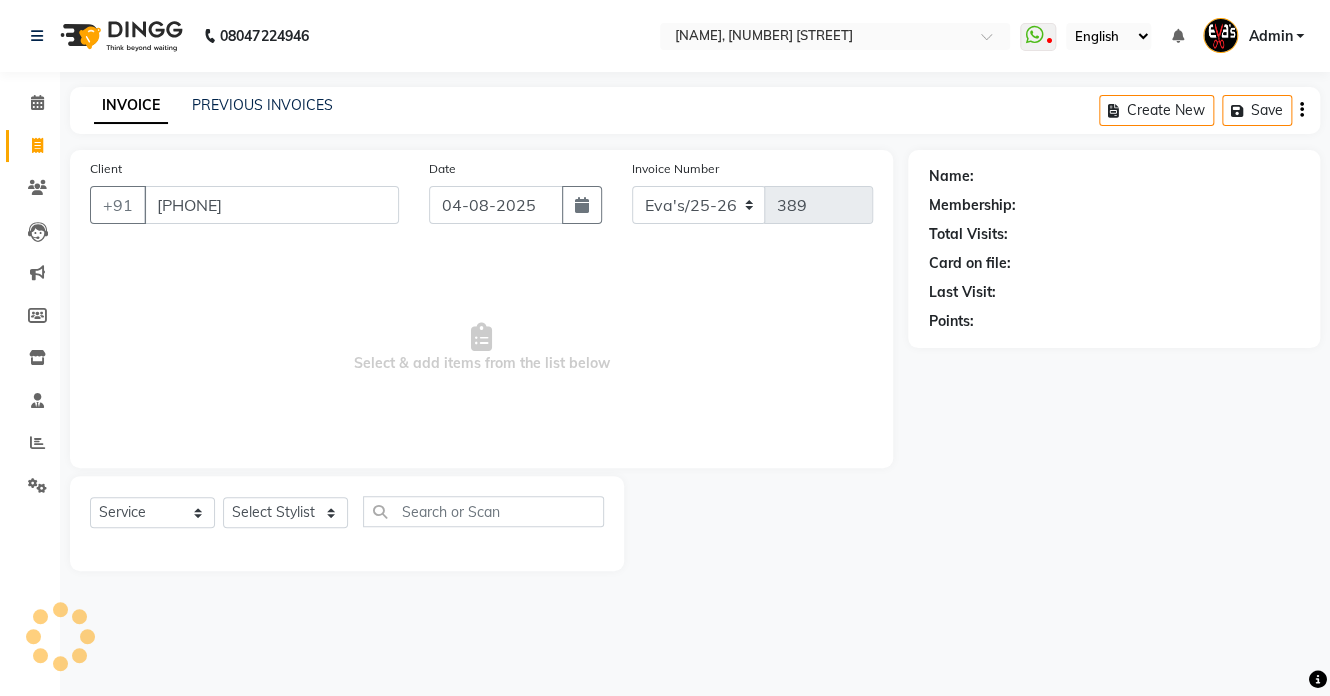 type on "[PHONE]" 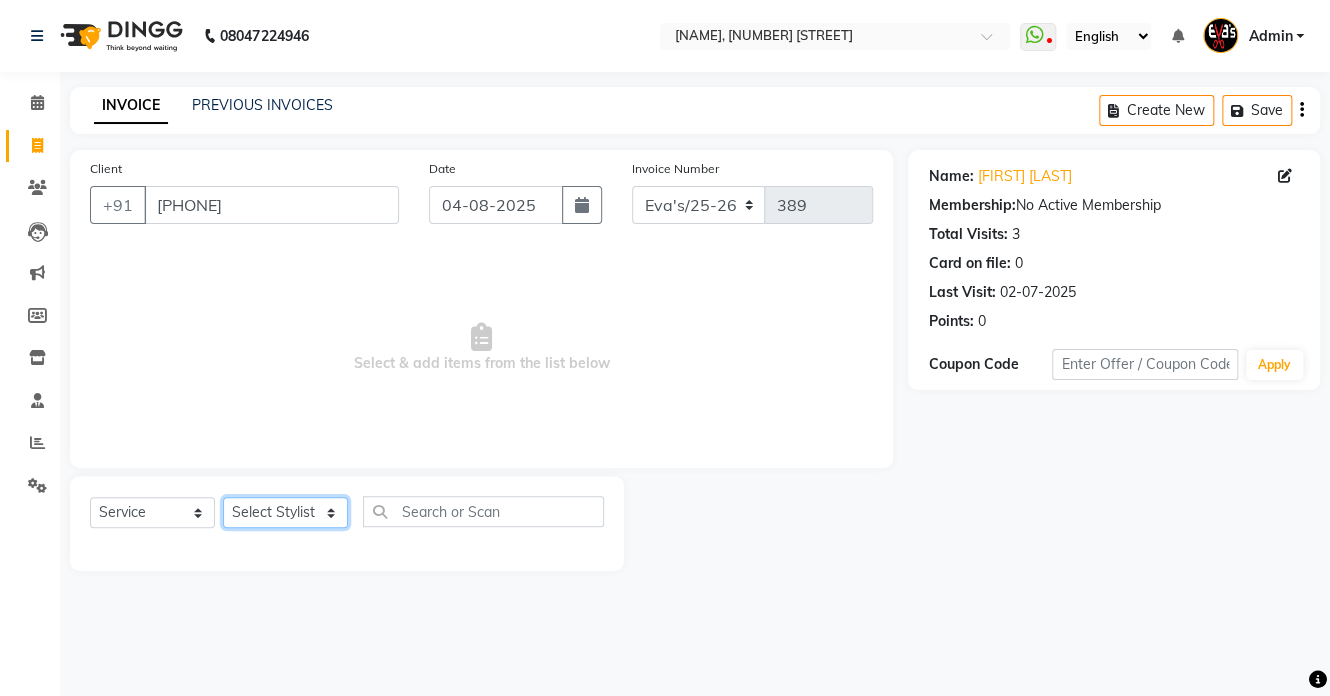 click on "Select Stylist [FIRST] [LAST] [FIRST] [LAST] [FIRST] [LAST] [FIRST] [LAST] [FIRST]" 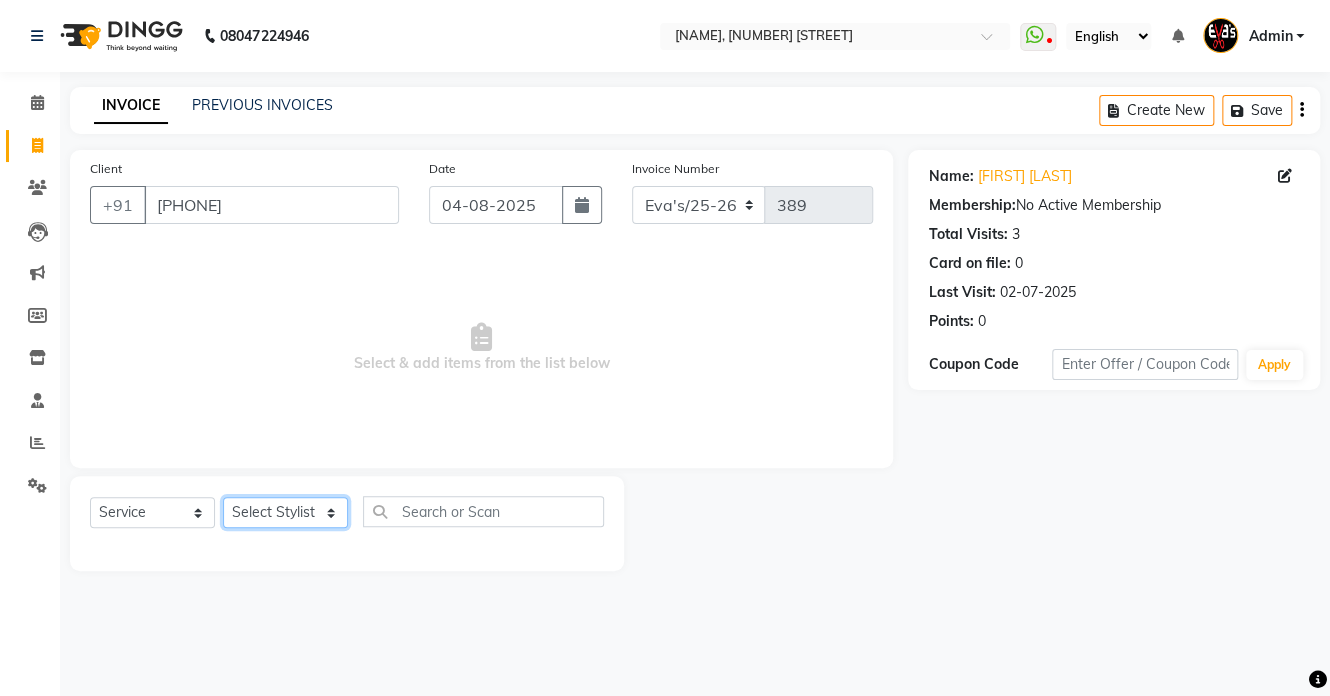 select on "79658" 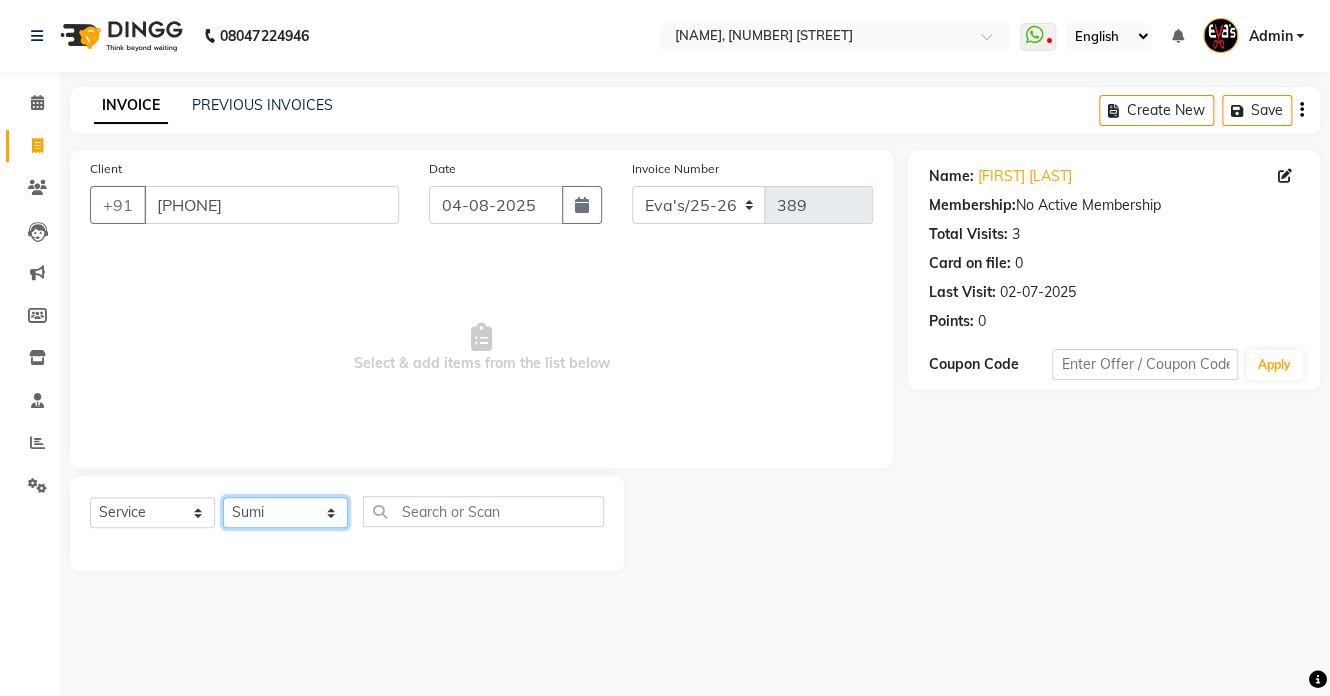 click on "Select Stylist [FIRST] [LAST] [FIRST] [LAST] [FIRST] [LAST] [FIRST] [LAST] [FIRST]" 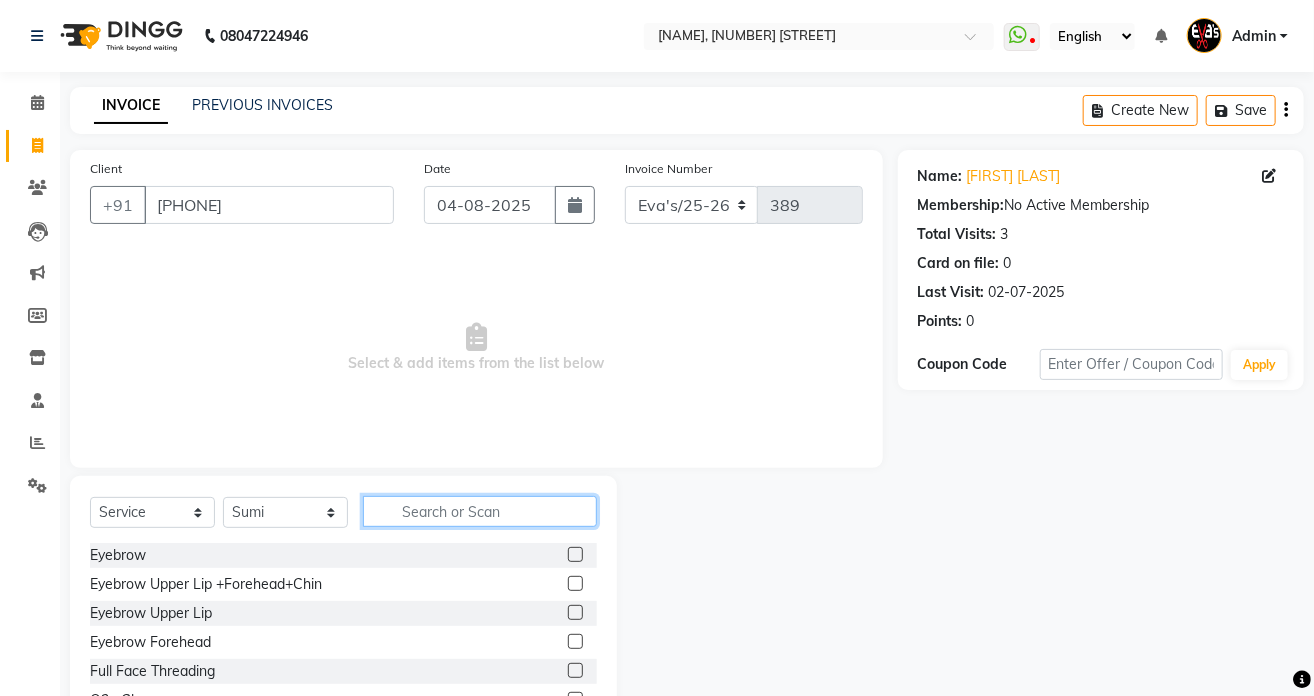 click 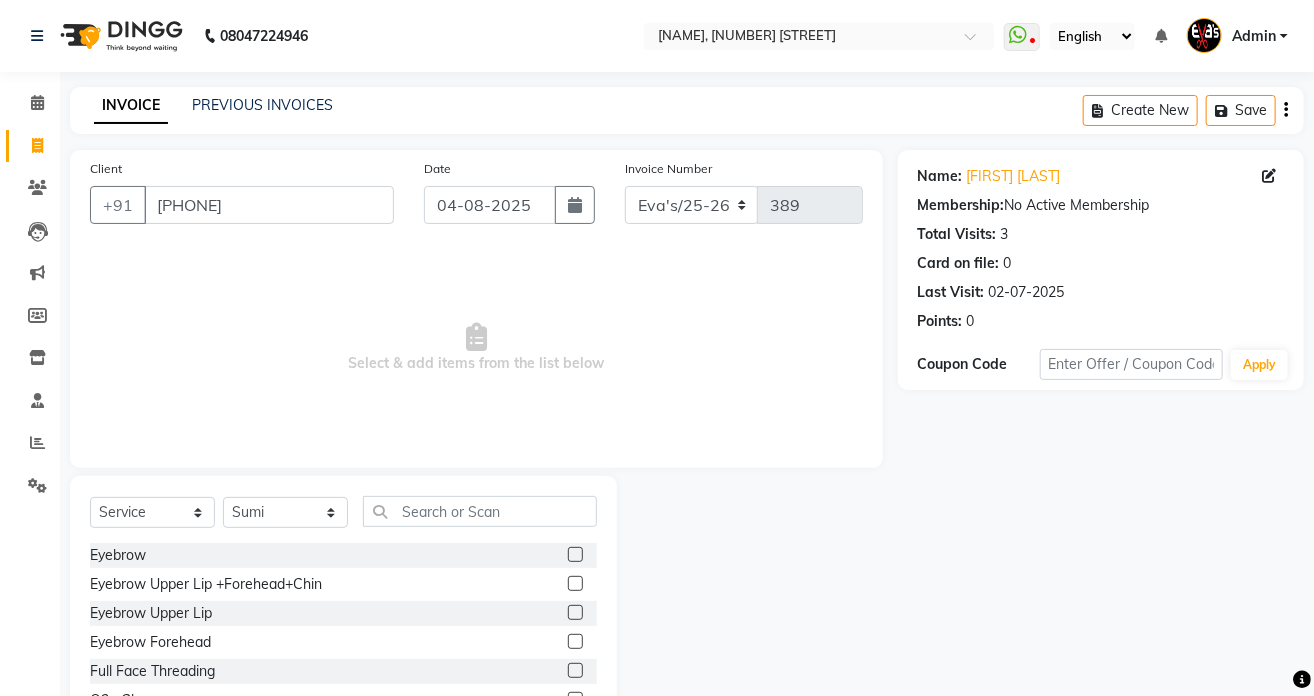 click 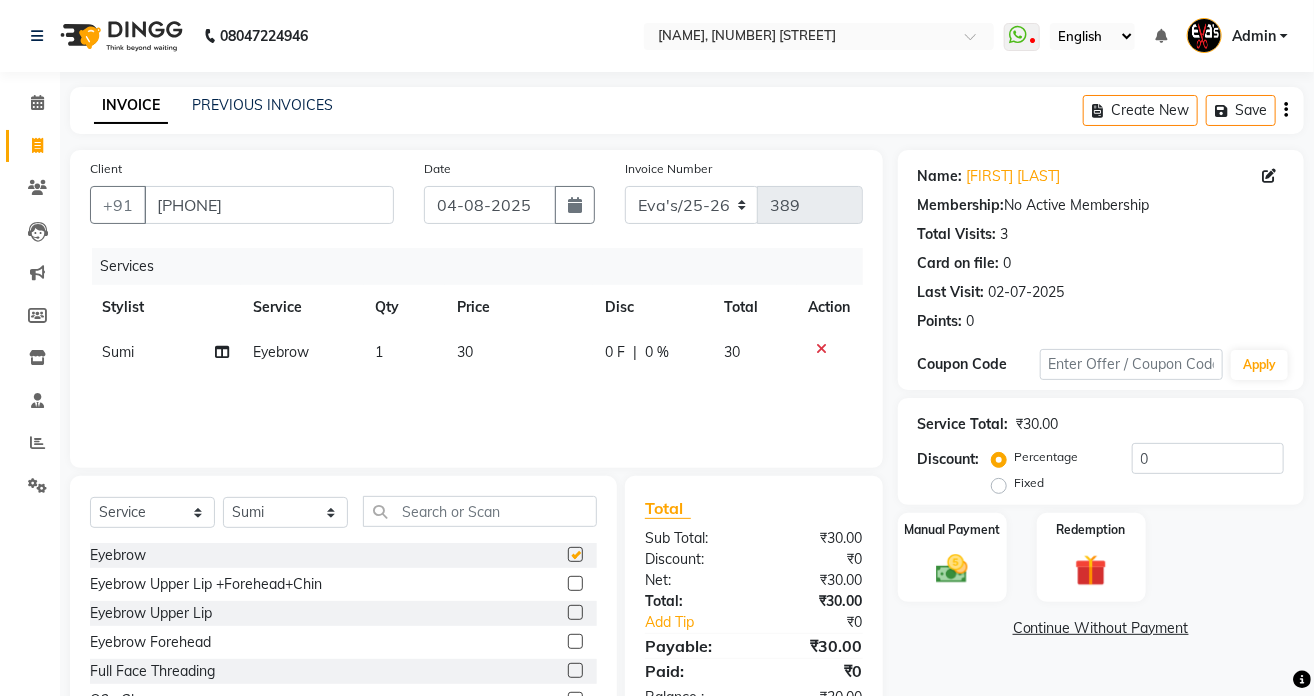checkbox on "false" 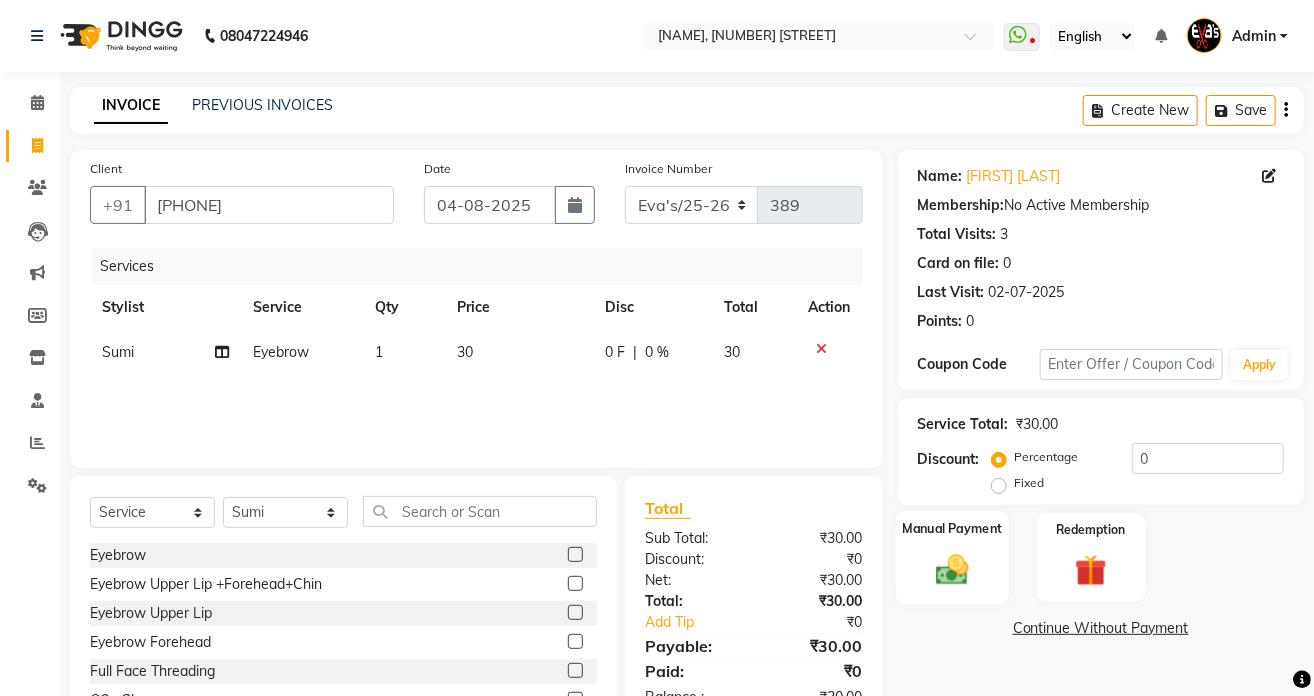 click 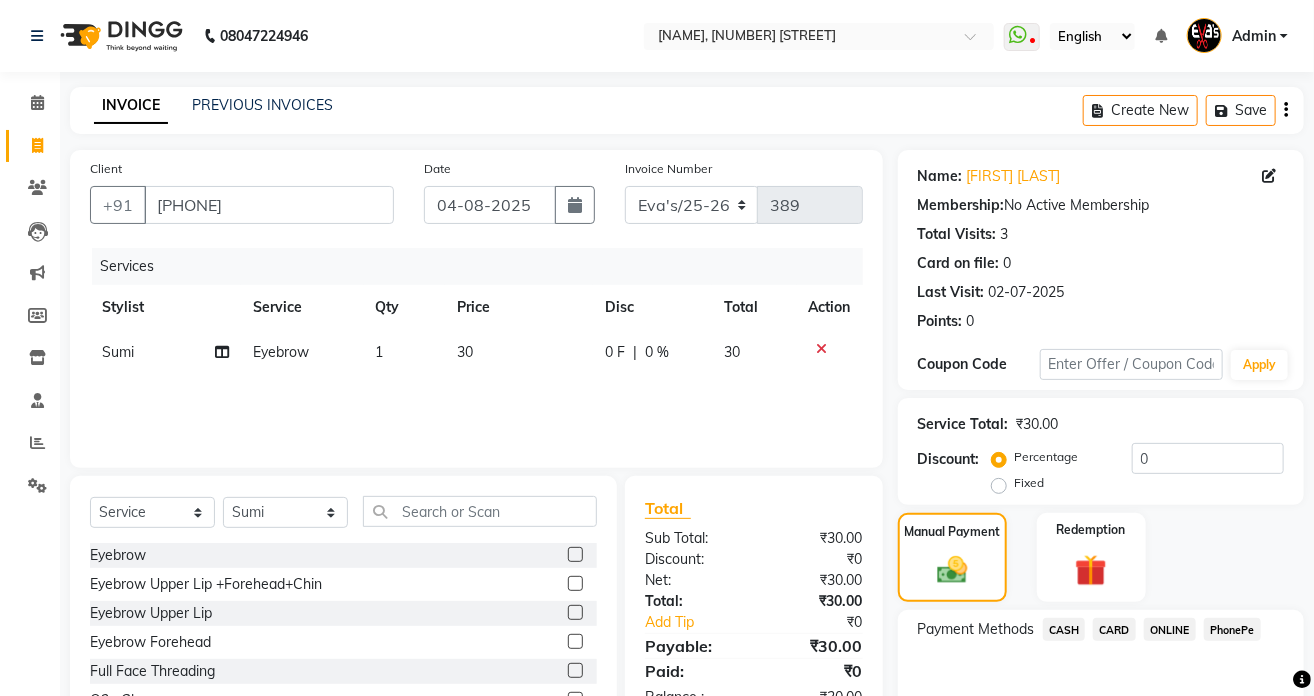 click on "Payment Methods  CASH   CARD   ONLINE   PhonePe" 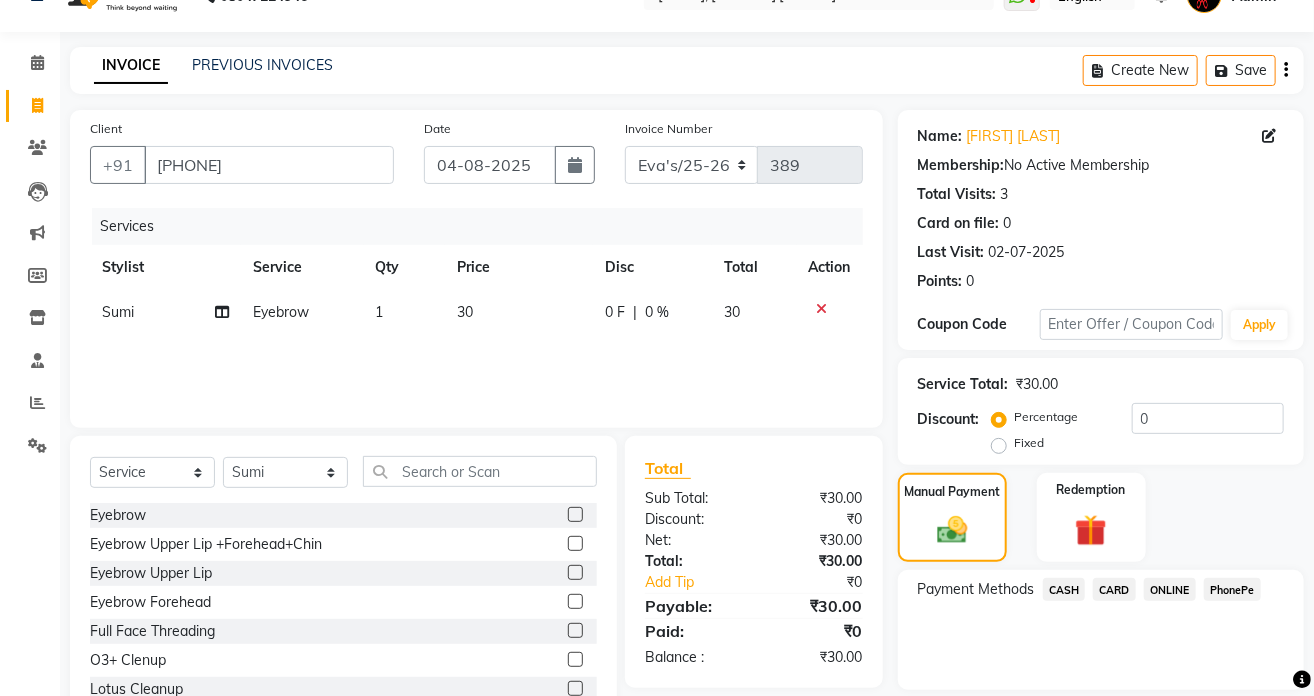 scroll, scrollTop: 5, scrollLeft: 0, axis: vertical 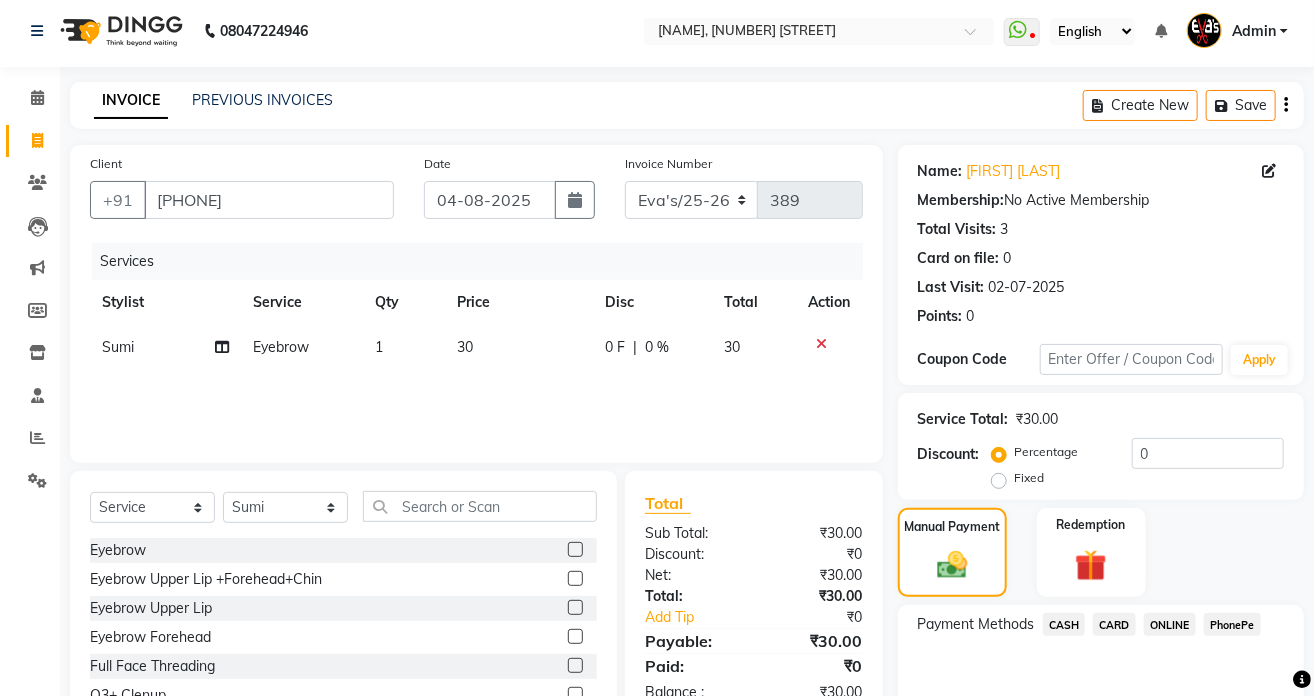 click on "CASH" 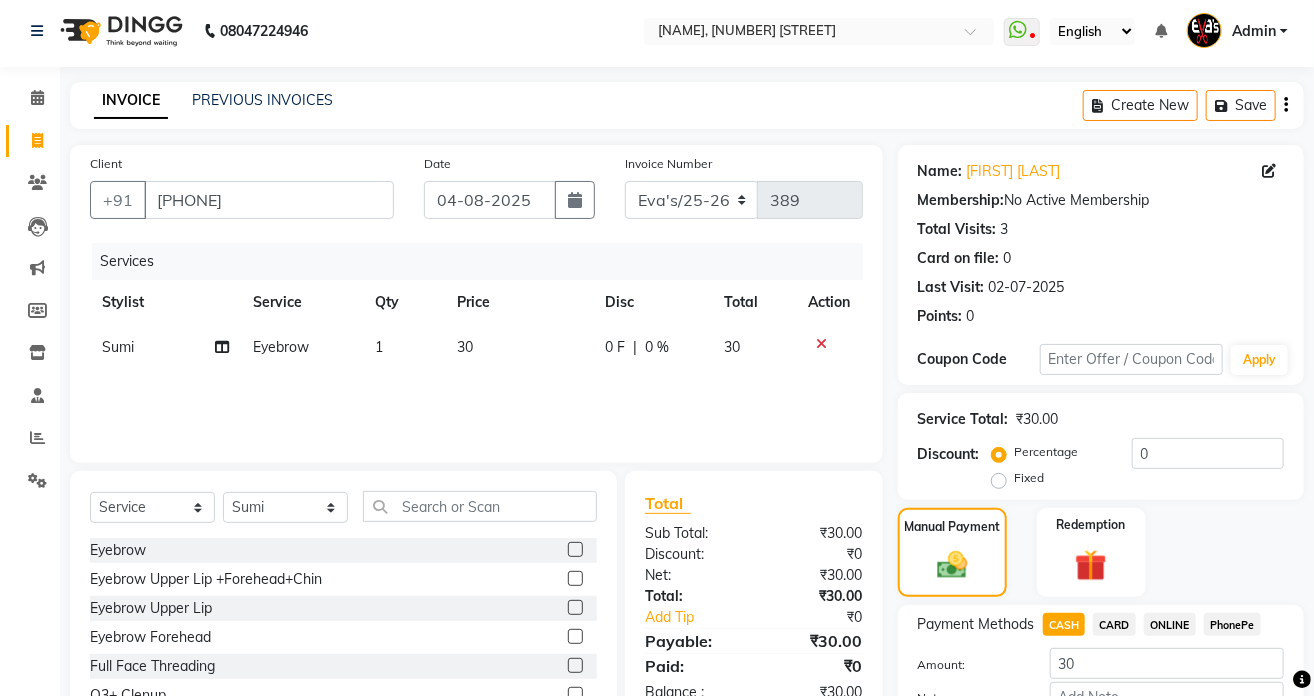 click on "Manual Payment Redemption" 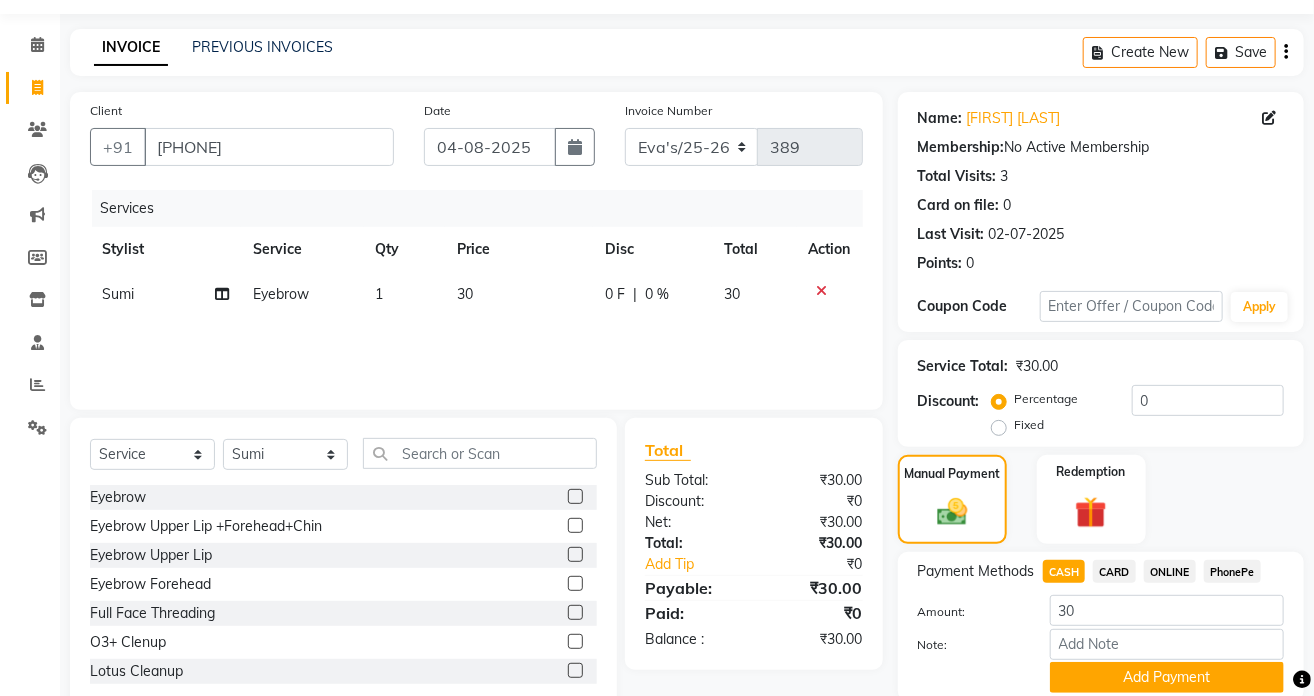 scroll, scrollTop: 136, scrollLeft: 0, axis: vertical 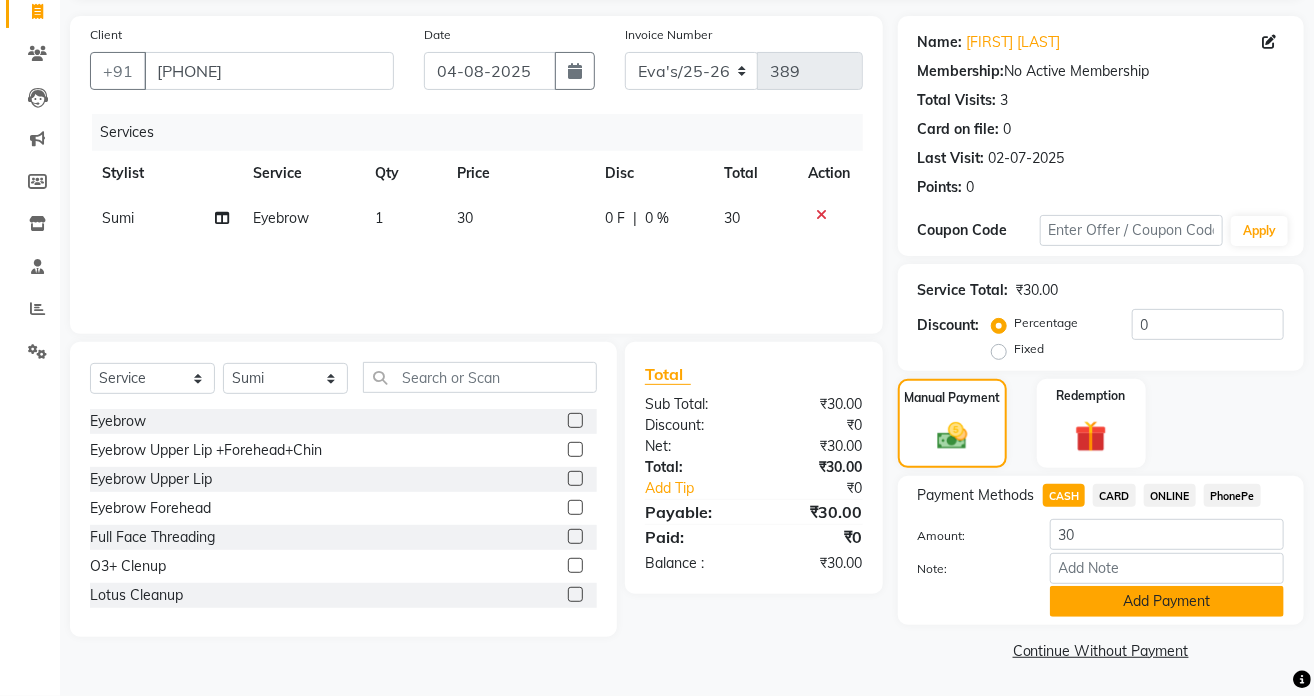 click on "Add Payment" 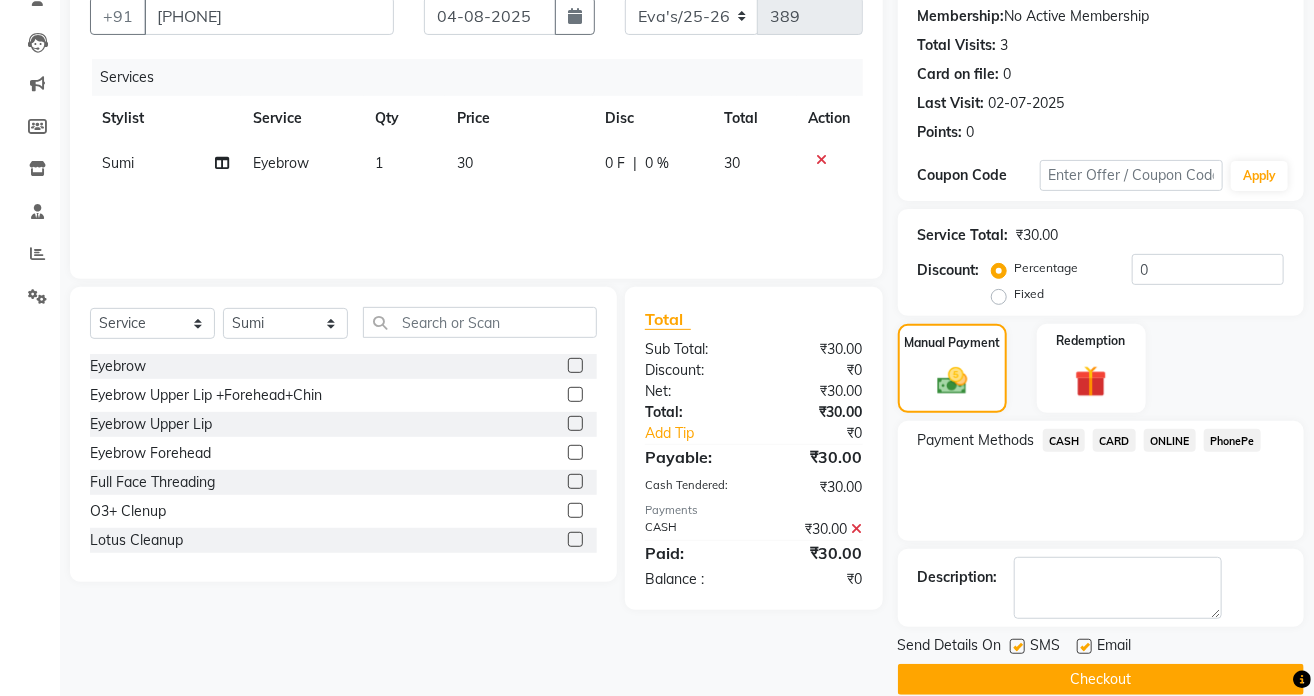 scroll, scrollTop: 217, scrollLeft: 0, axis: vertical 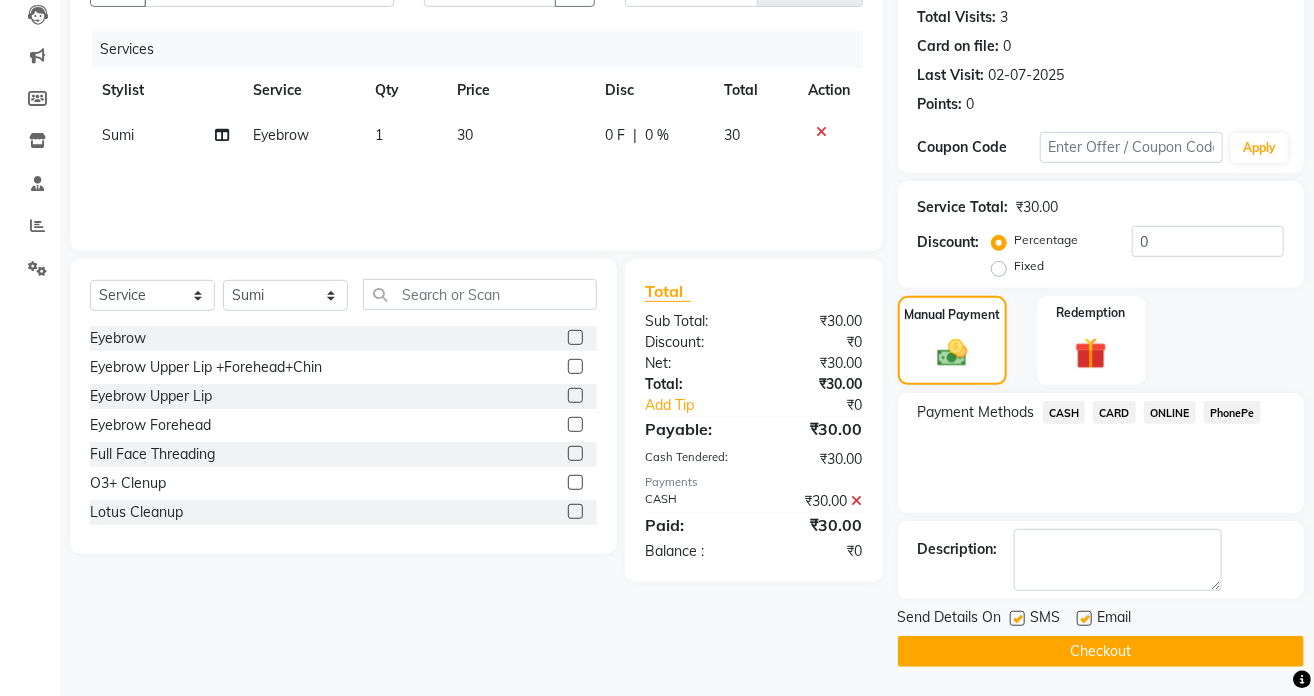 click on "Checkout" 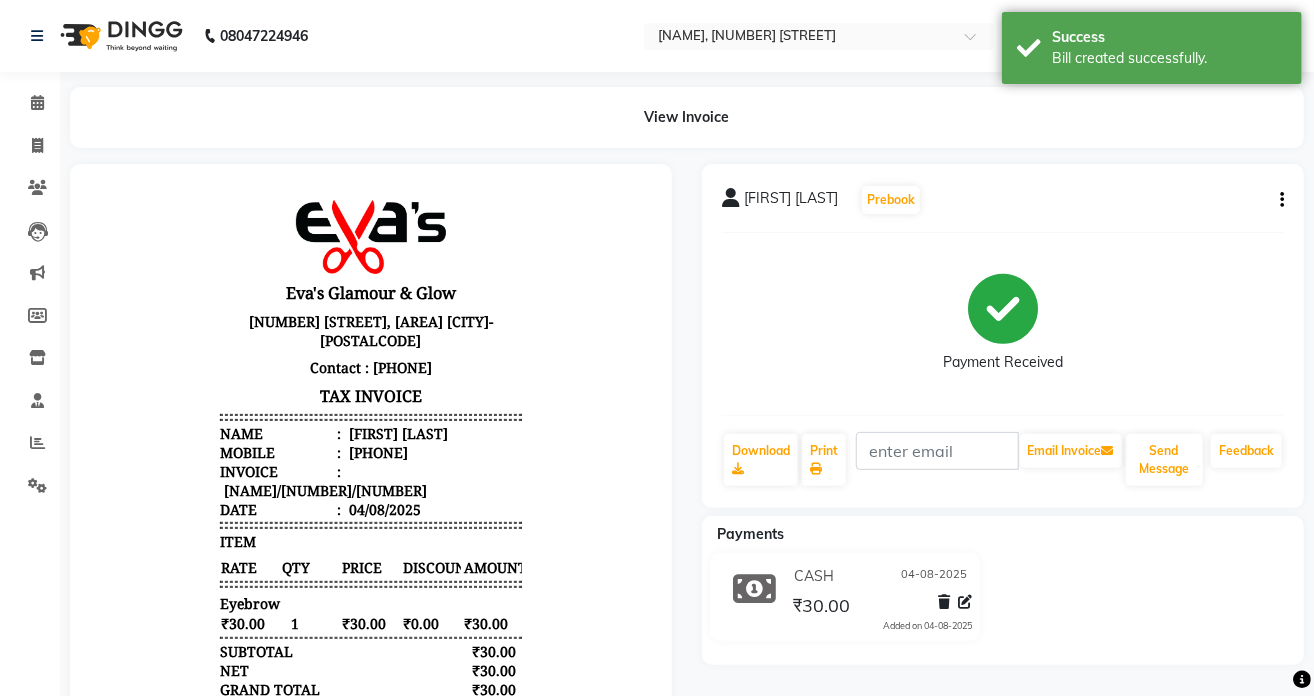 scroll, scrollTop: 0, scrollLeft: 0, axis: both 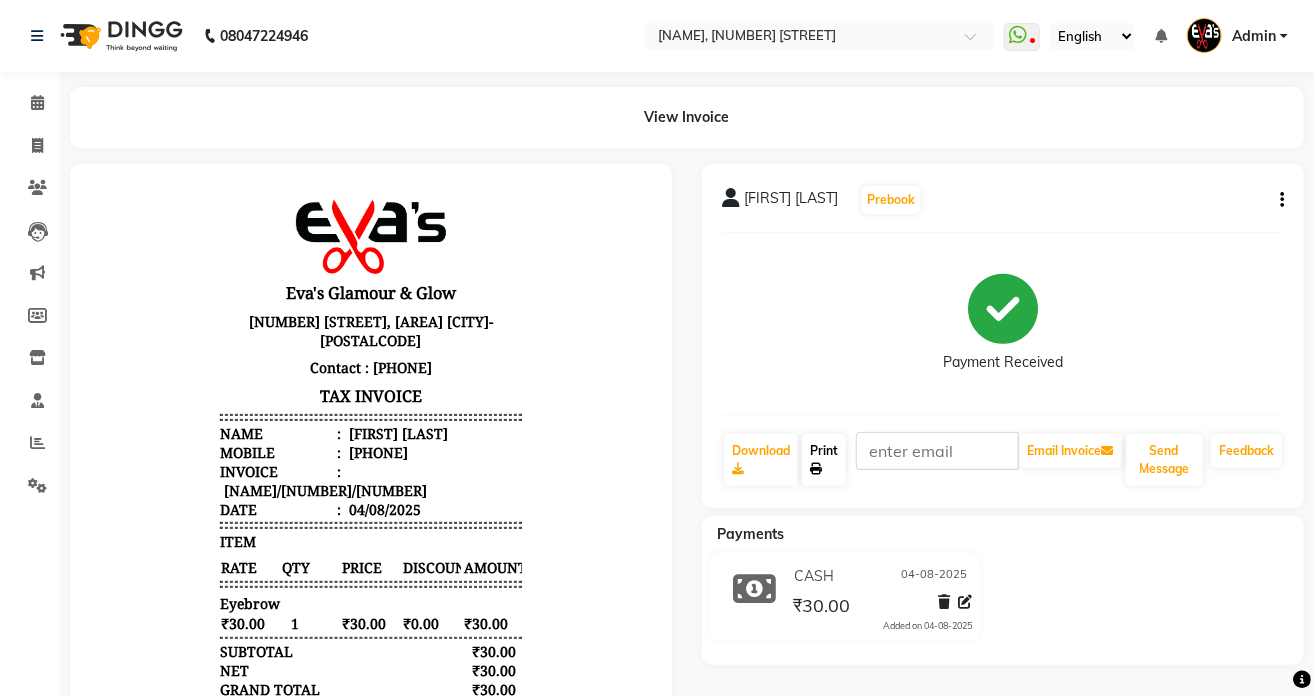 click on "Print" 